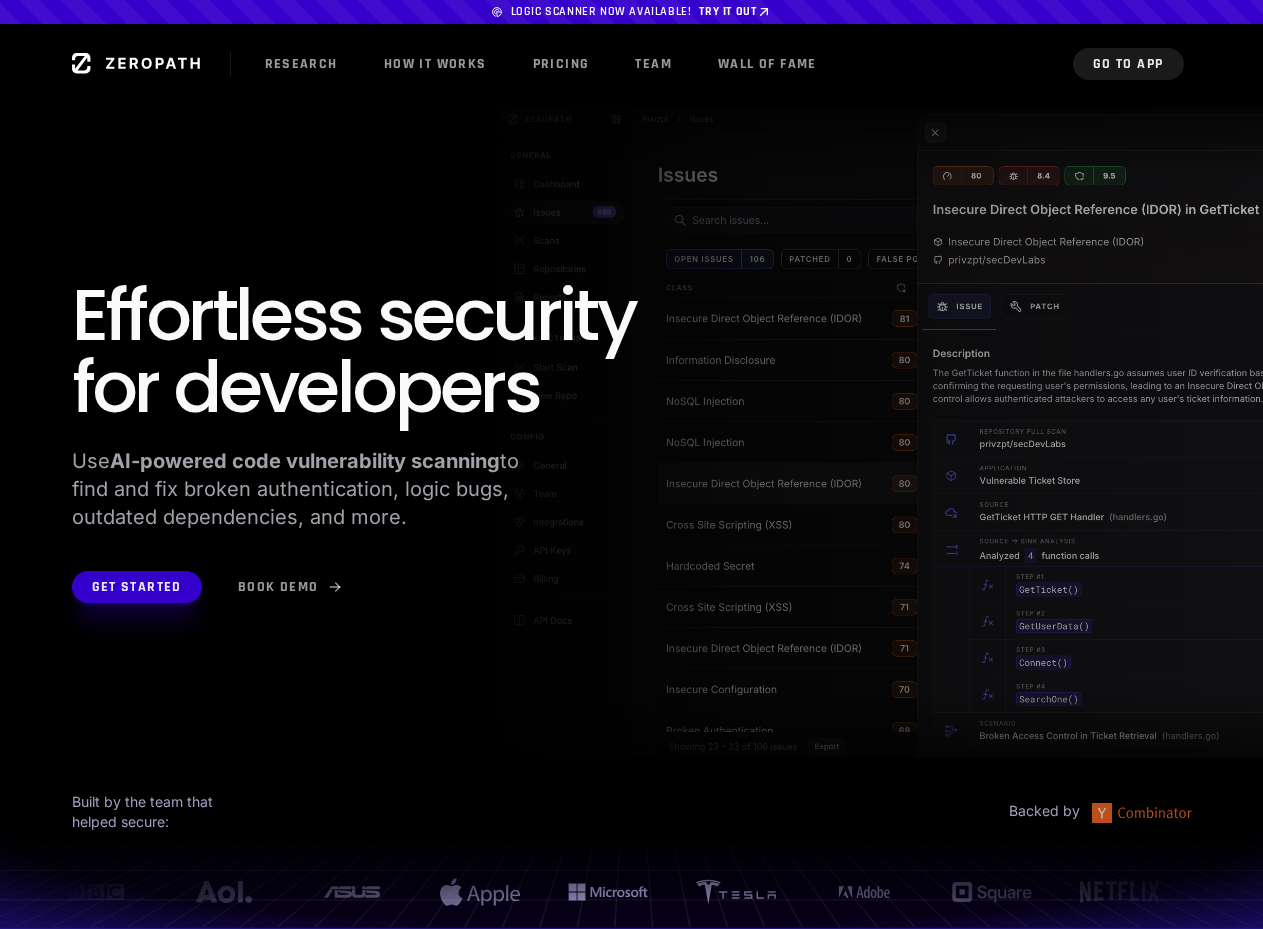 scroll, scrollTop: 0, scrollLeft: 0, axis: both 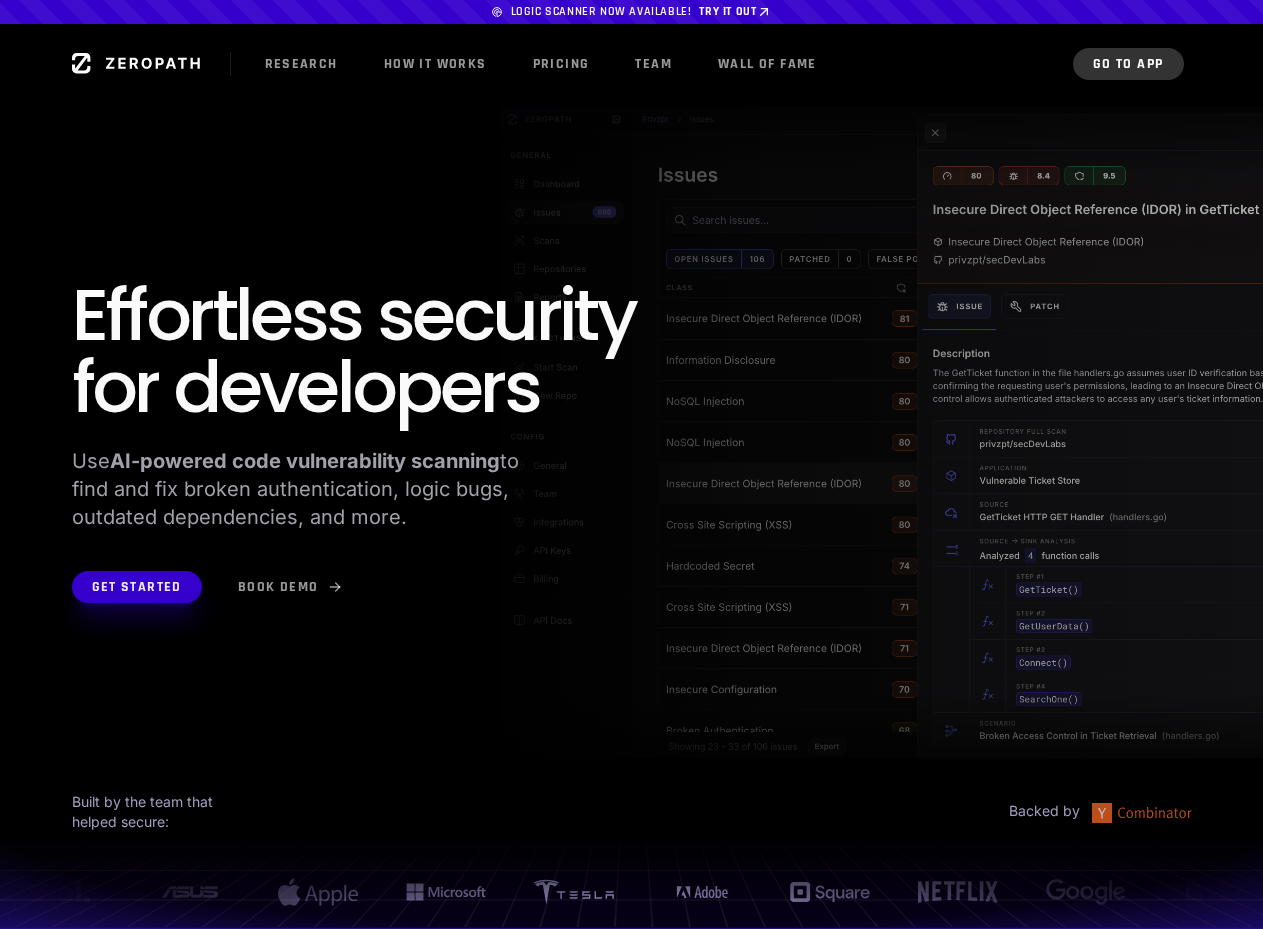 click on "Go to App" at bounding box center (1128, 64) 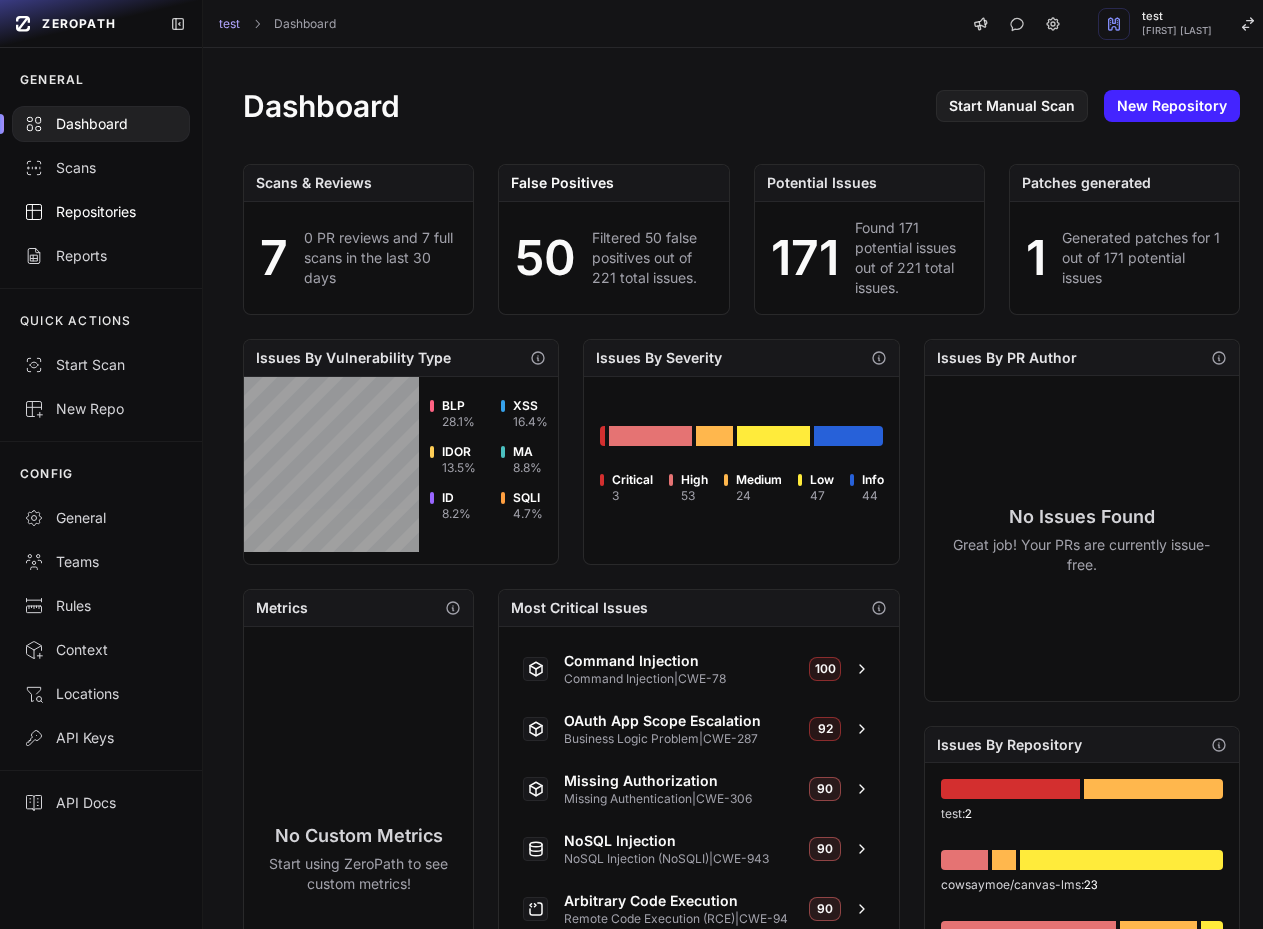 click on "Repositories" at bounding box center (101, 212) 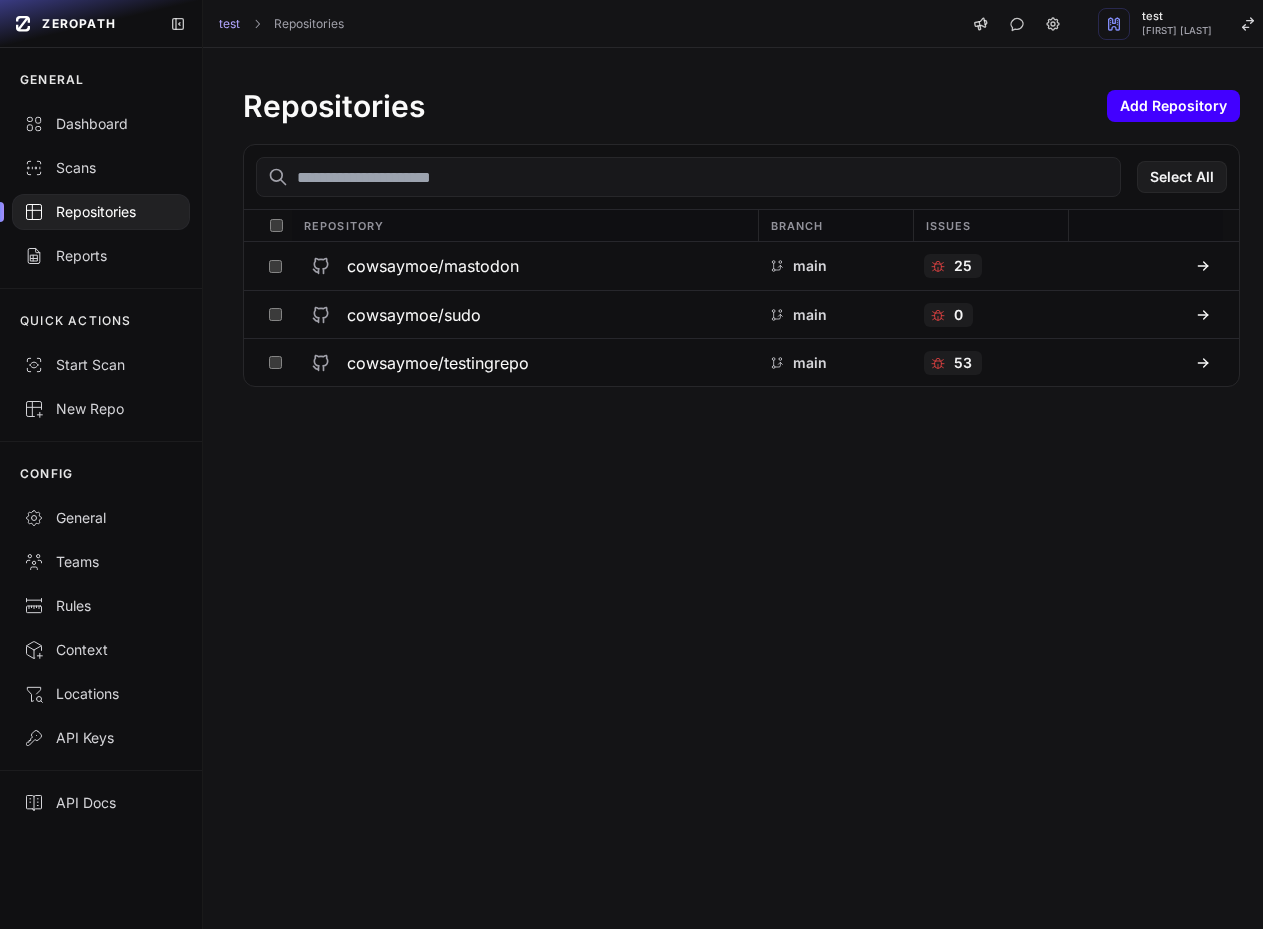 click on "Add Repository" at bounding box center (1173, 106) 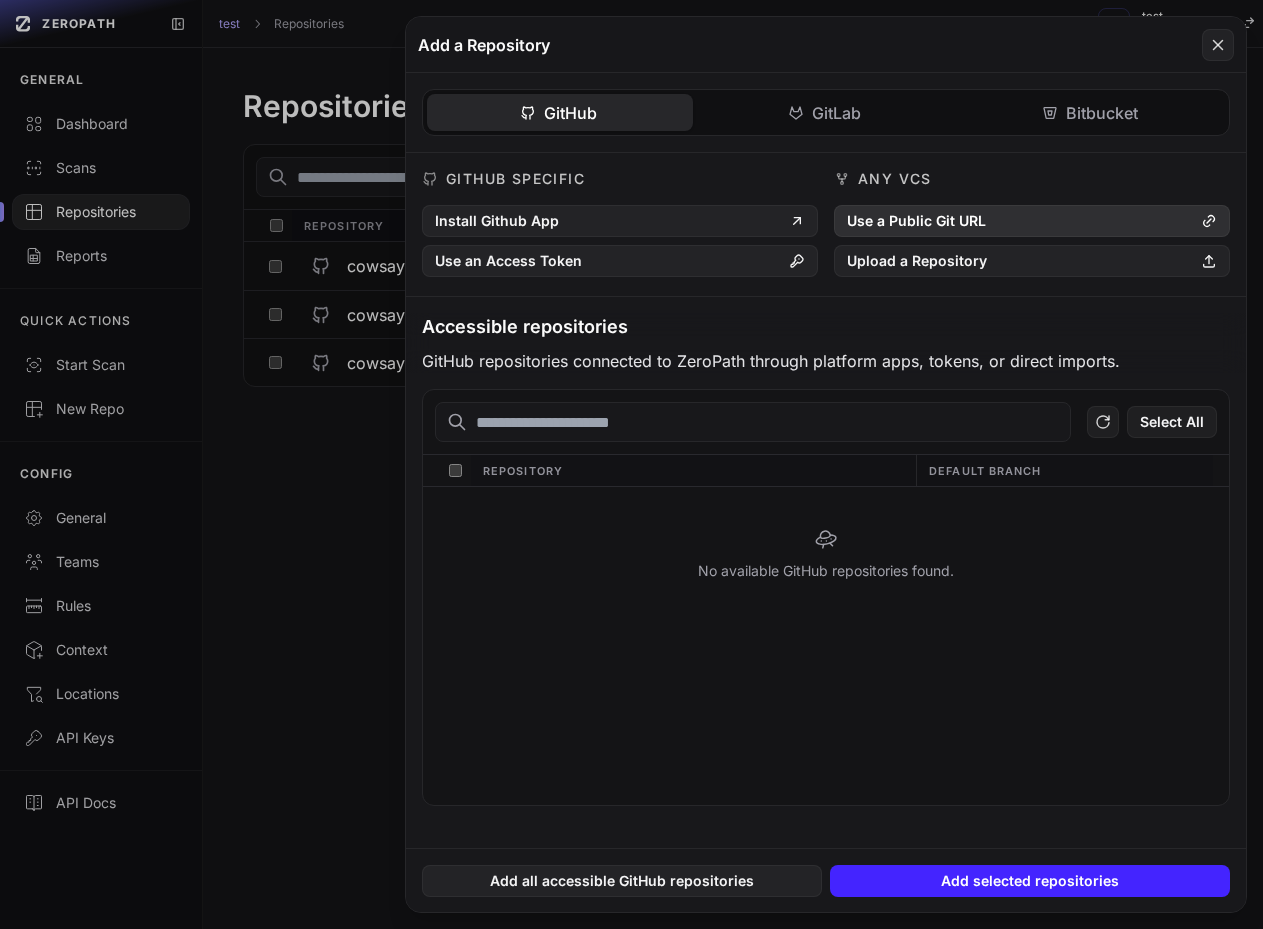 click on "Use a Public Git URL" at bounding box center [1032, 221] 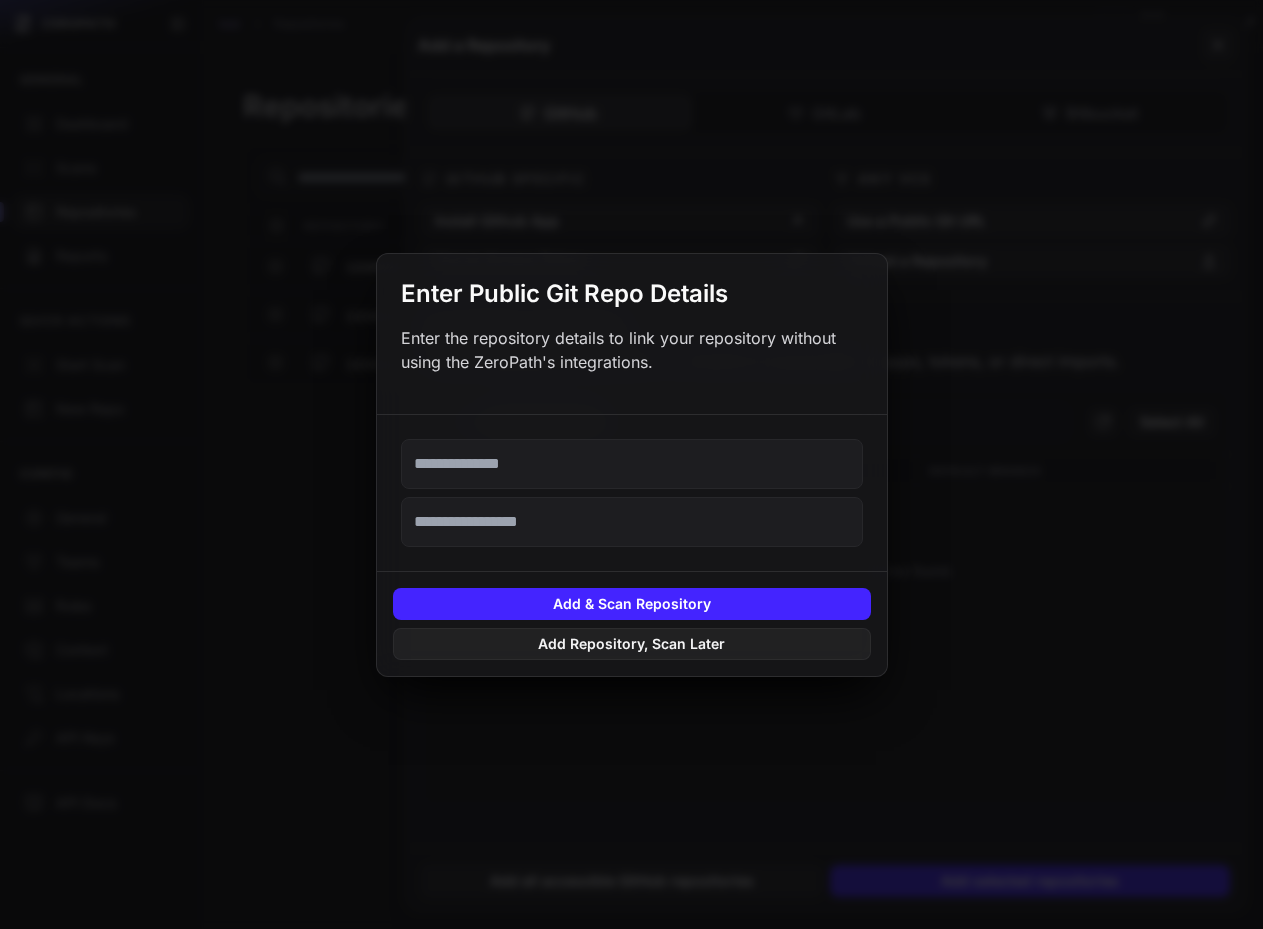click at bounding box center [632, 464] 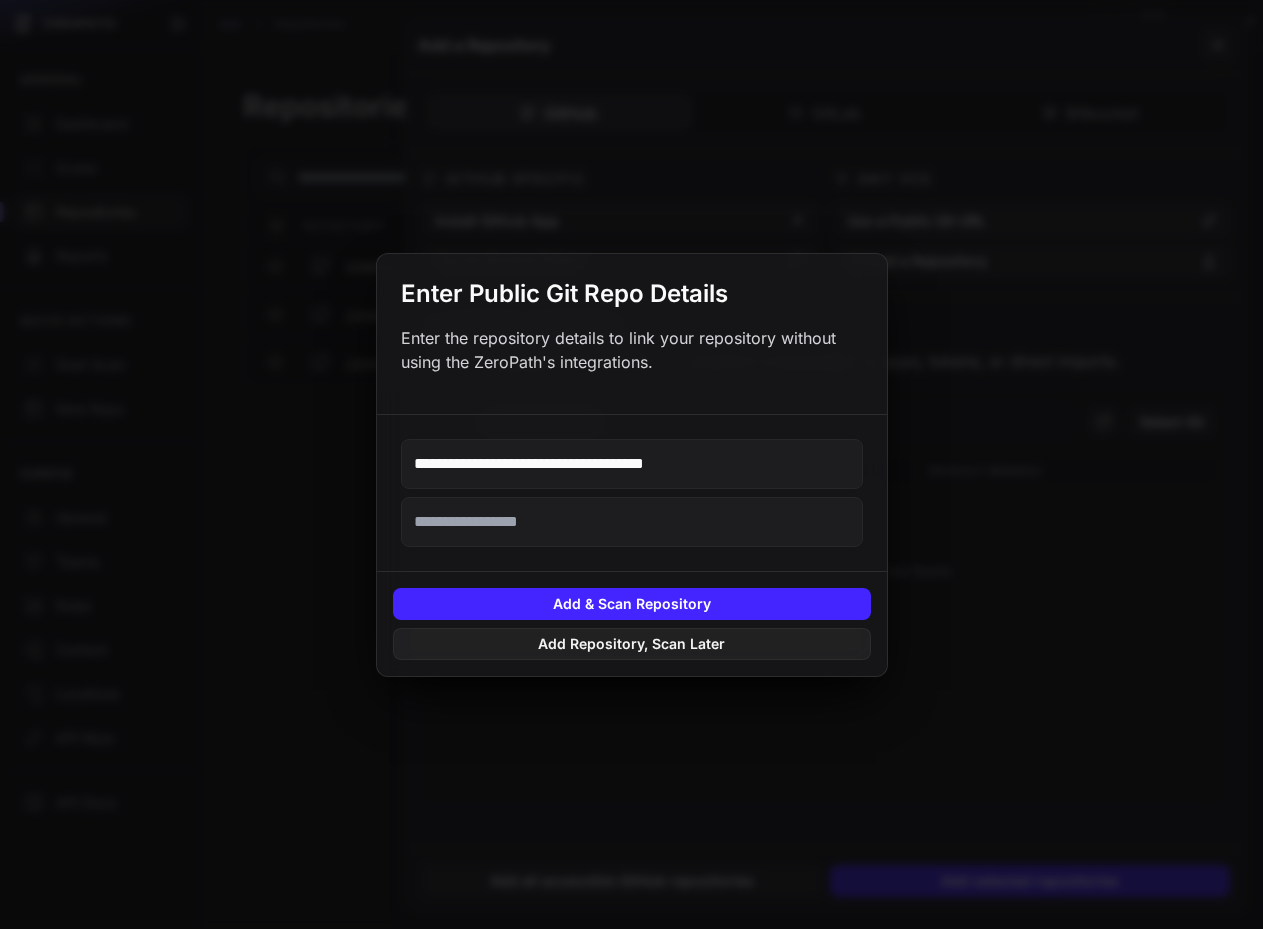 type on "**********" 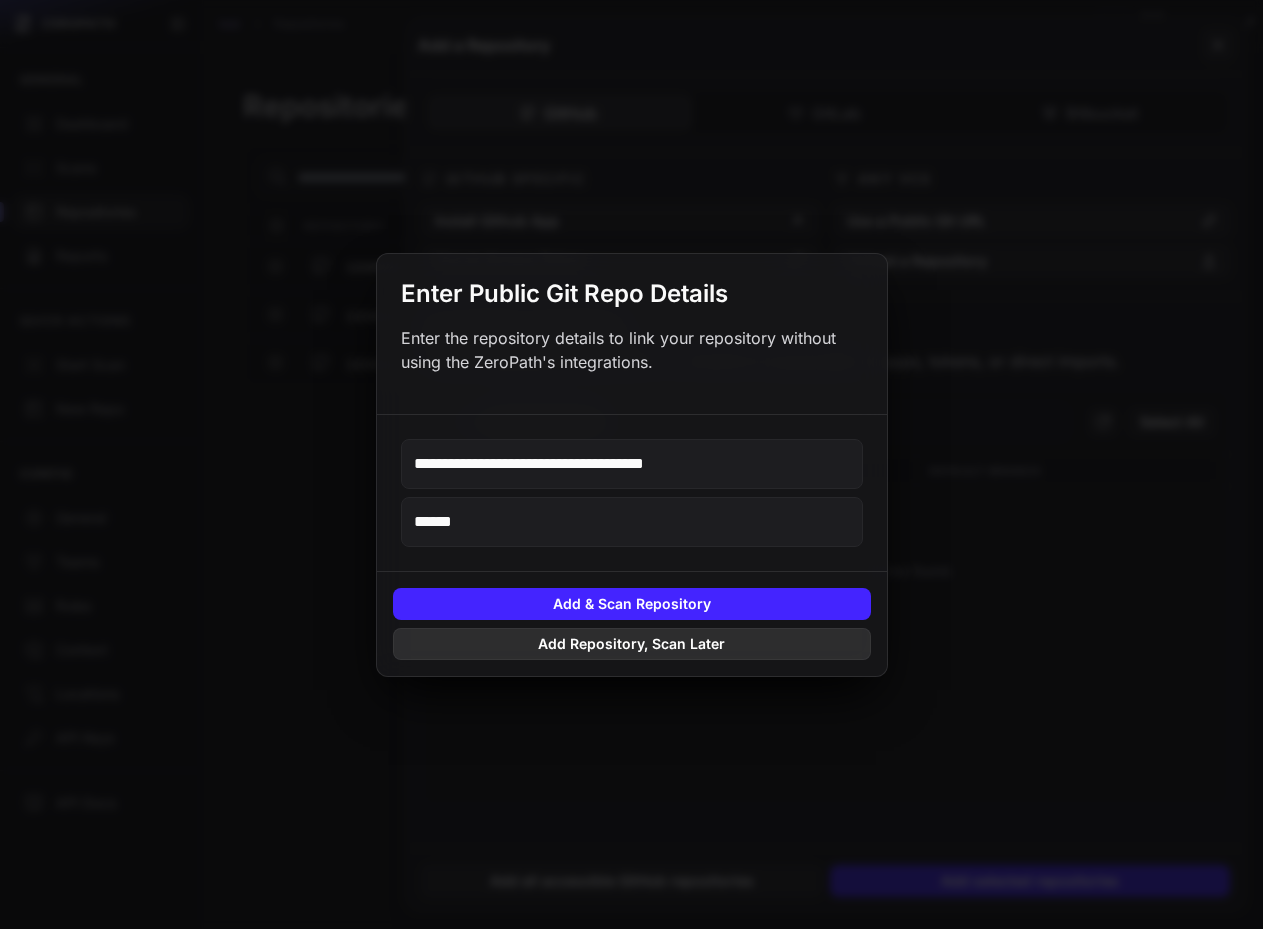 type on "******" 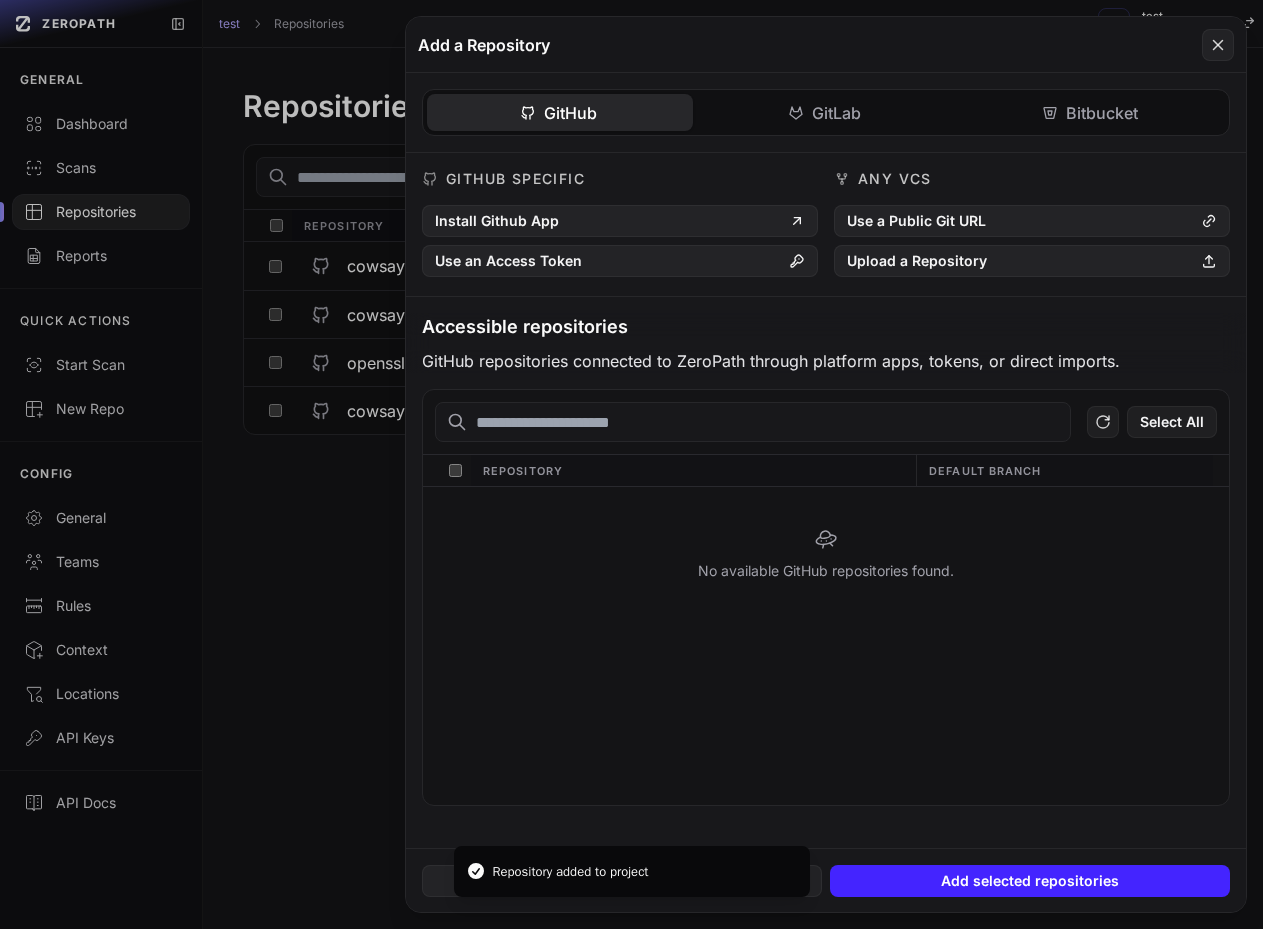 click 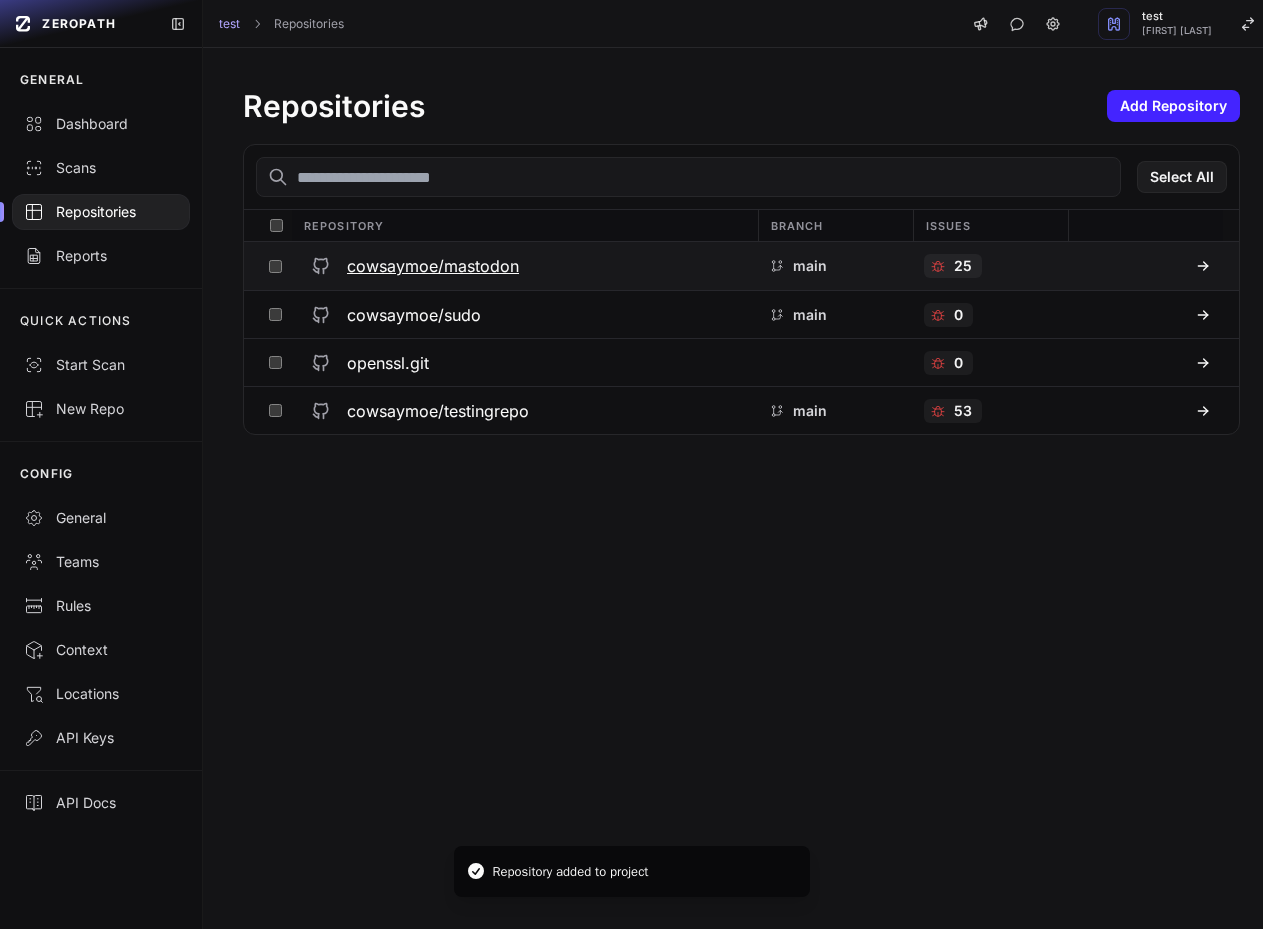 click on "cowsaymoe/mastodon" at bounding box center (433, 266) 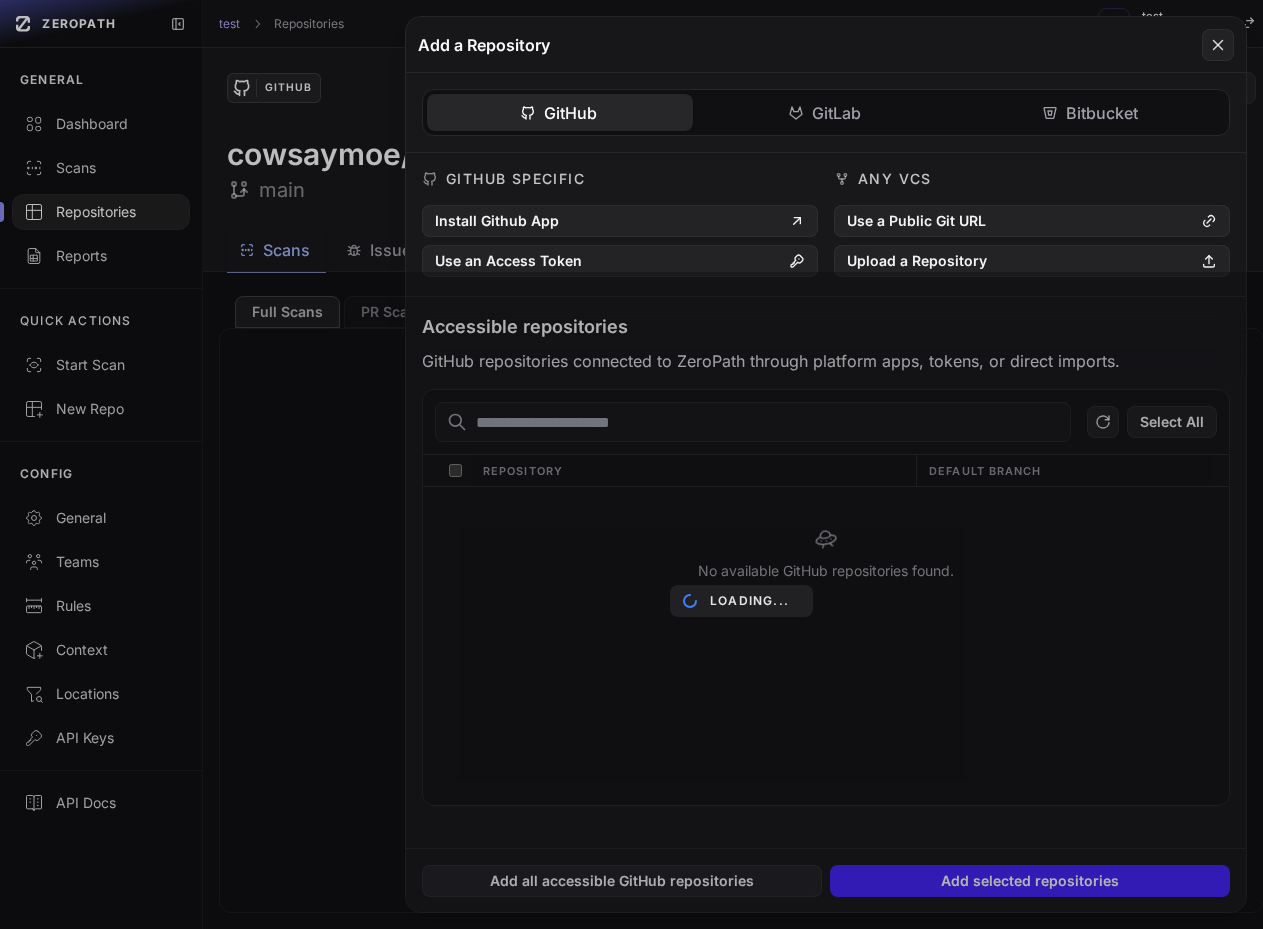 click on "Loading..." at bounding box center [741, 600] 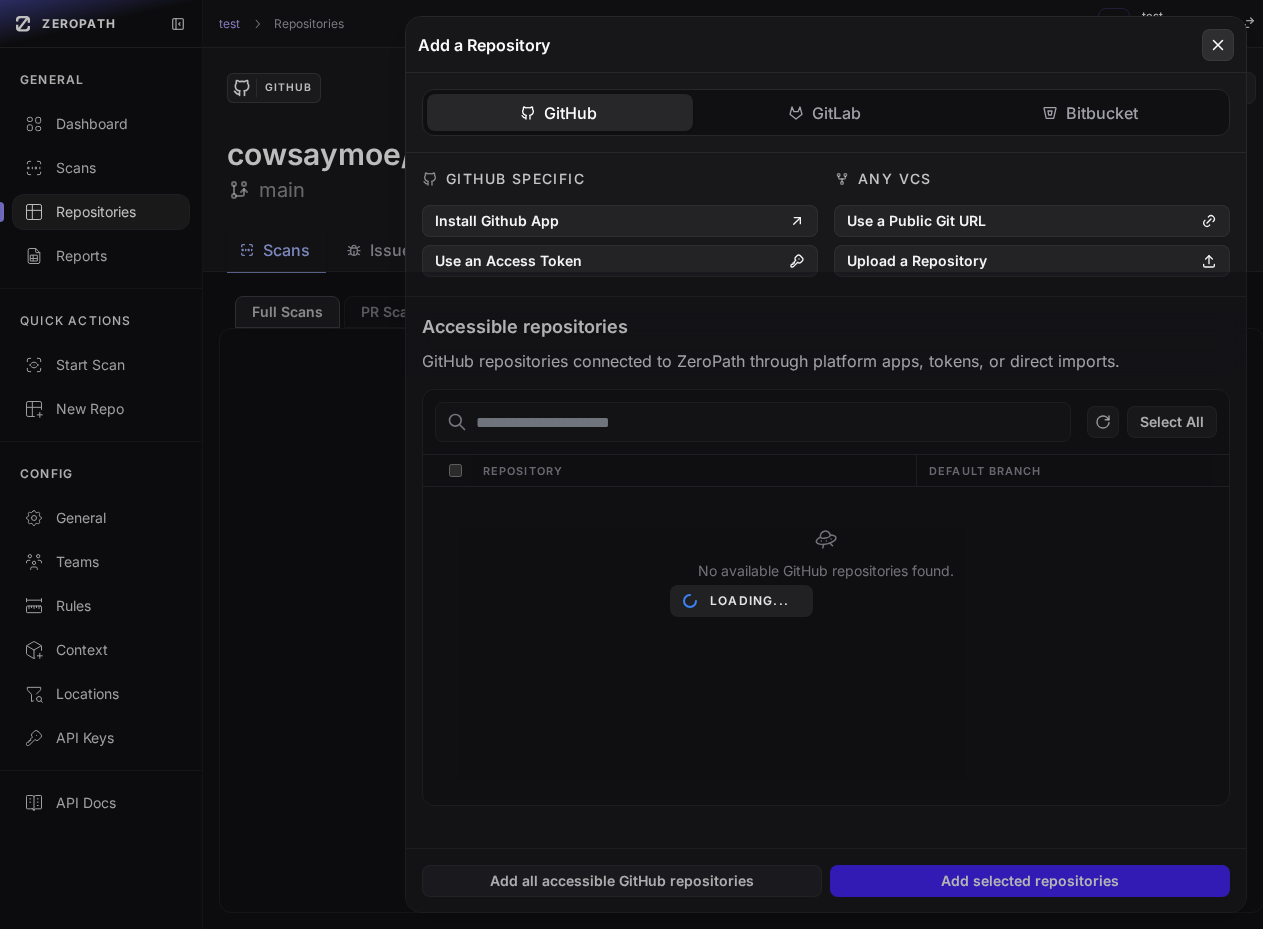 click 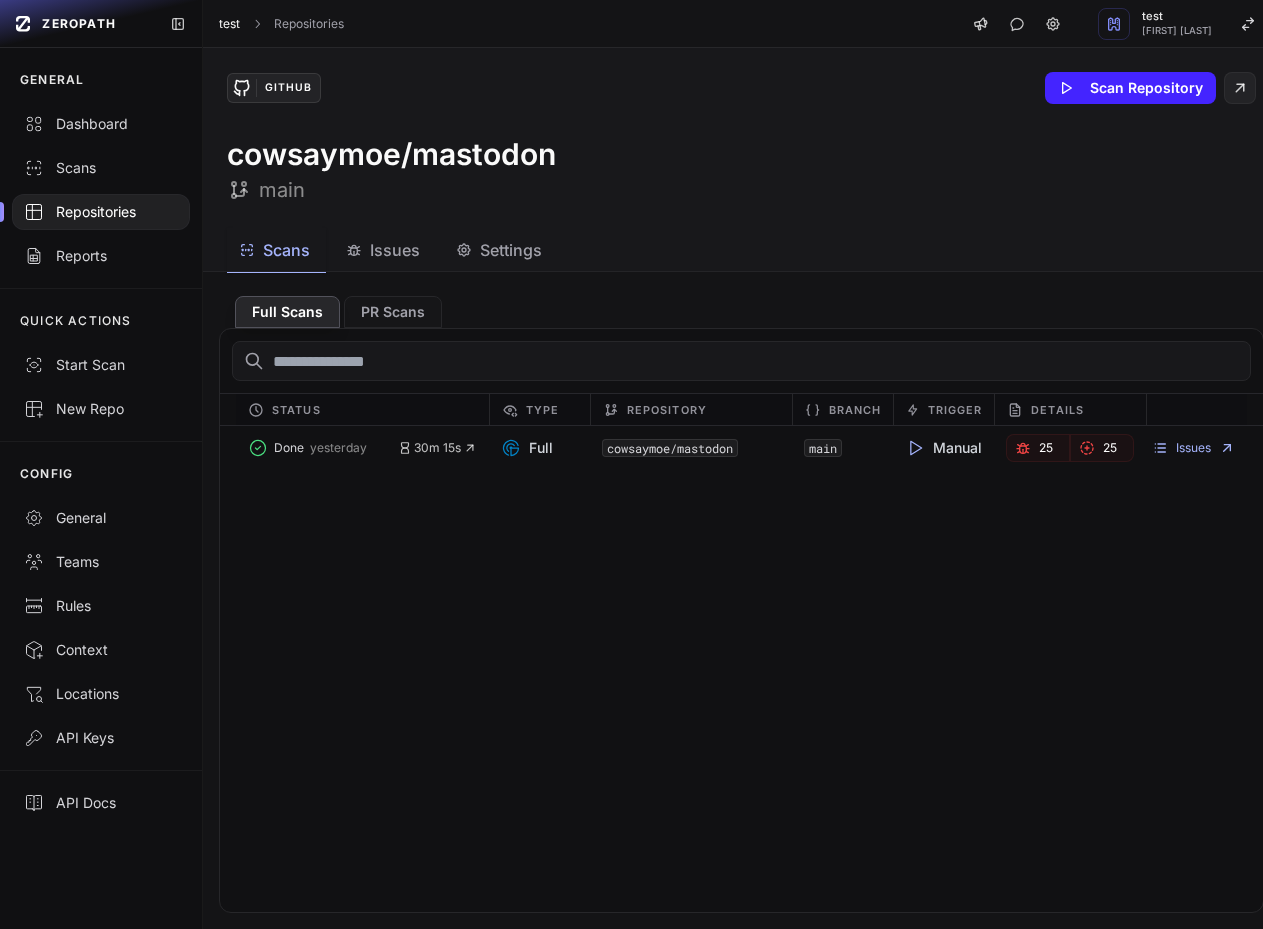 click on "test" at bounding box center [229, 24] 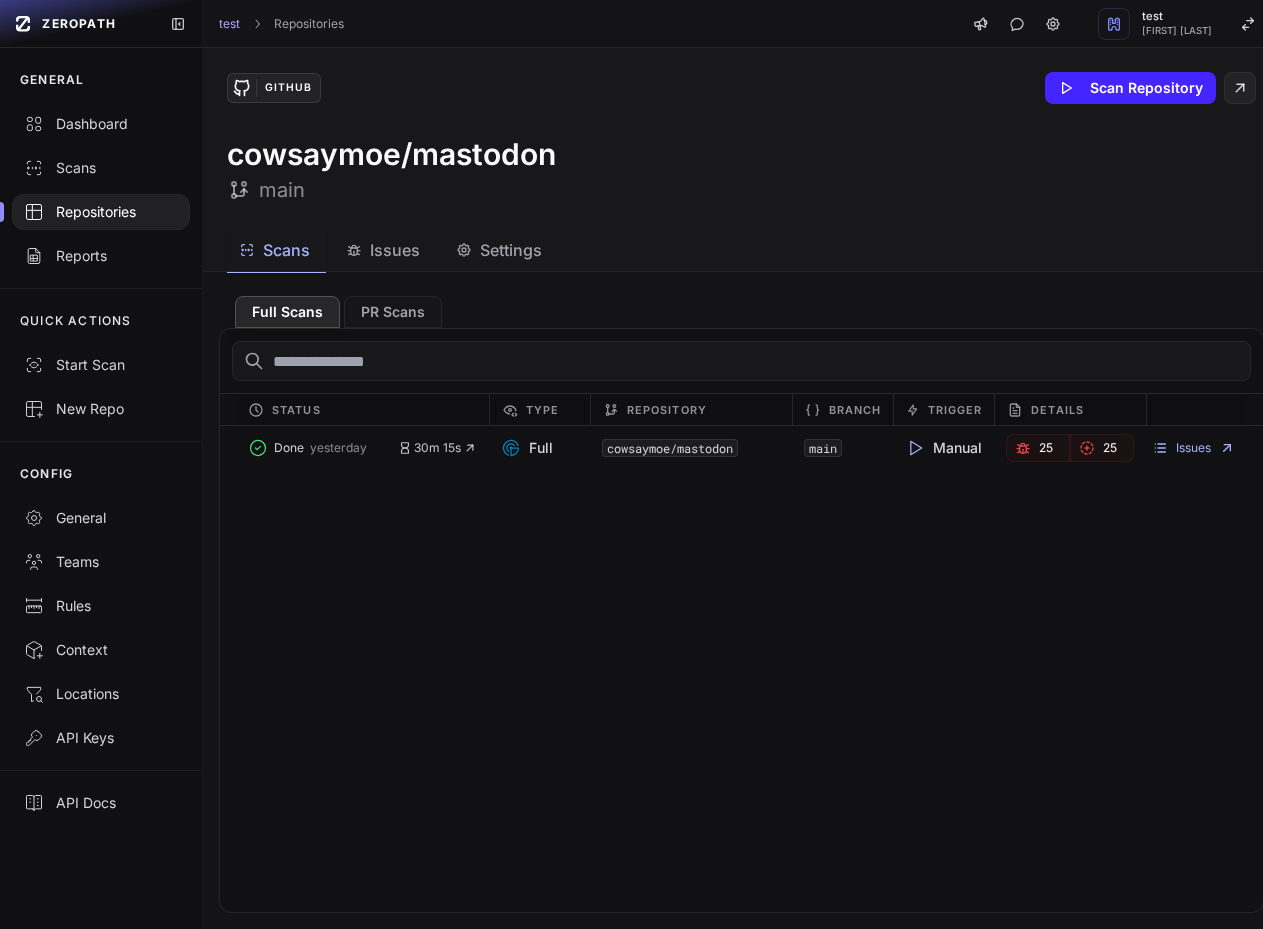 click at bounding box center [101, 212] 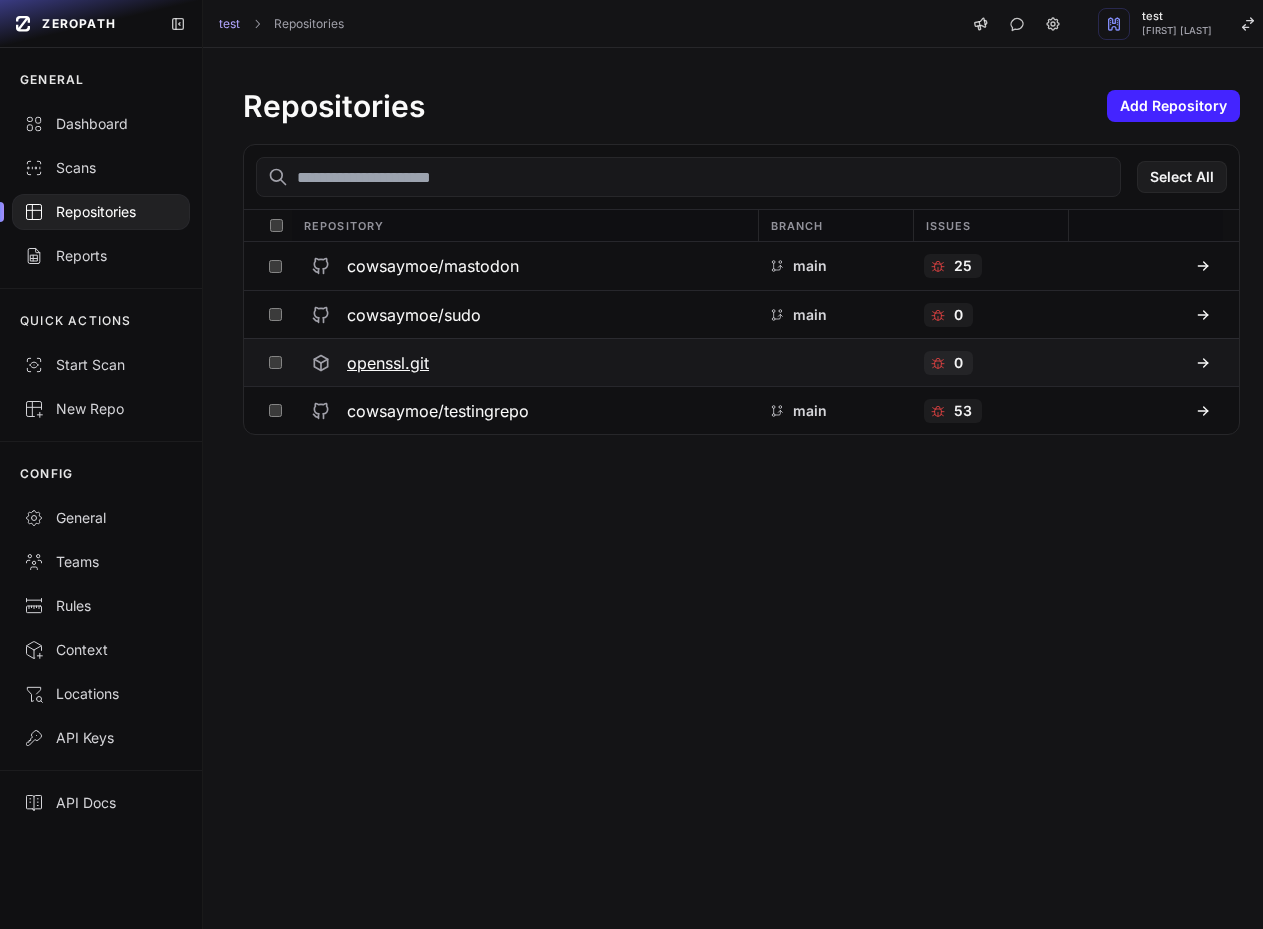 click on "openssl.git" at bounding box center [388, 363] 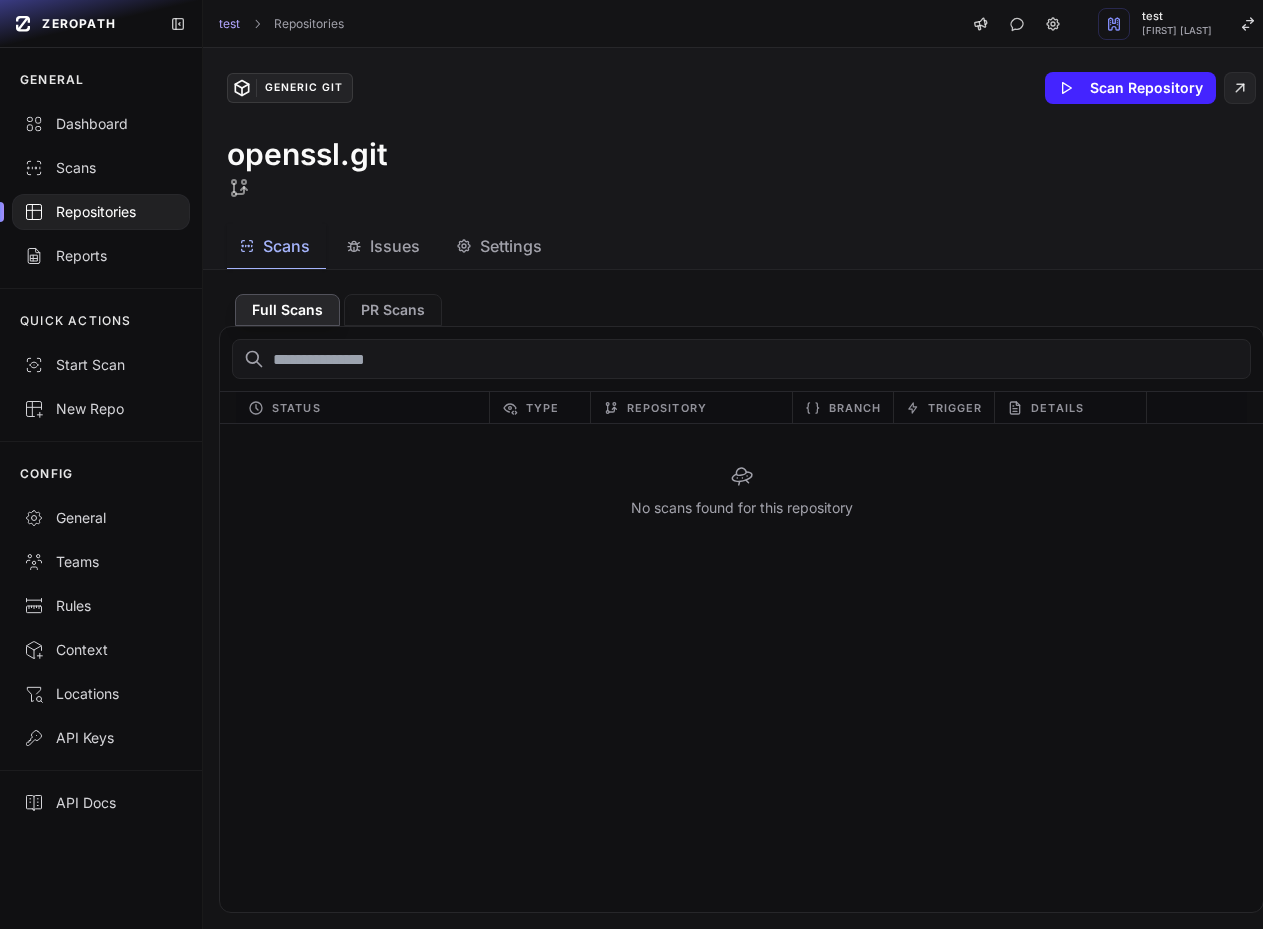 click on "Settings" at bounding box center [499, 246] 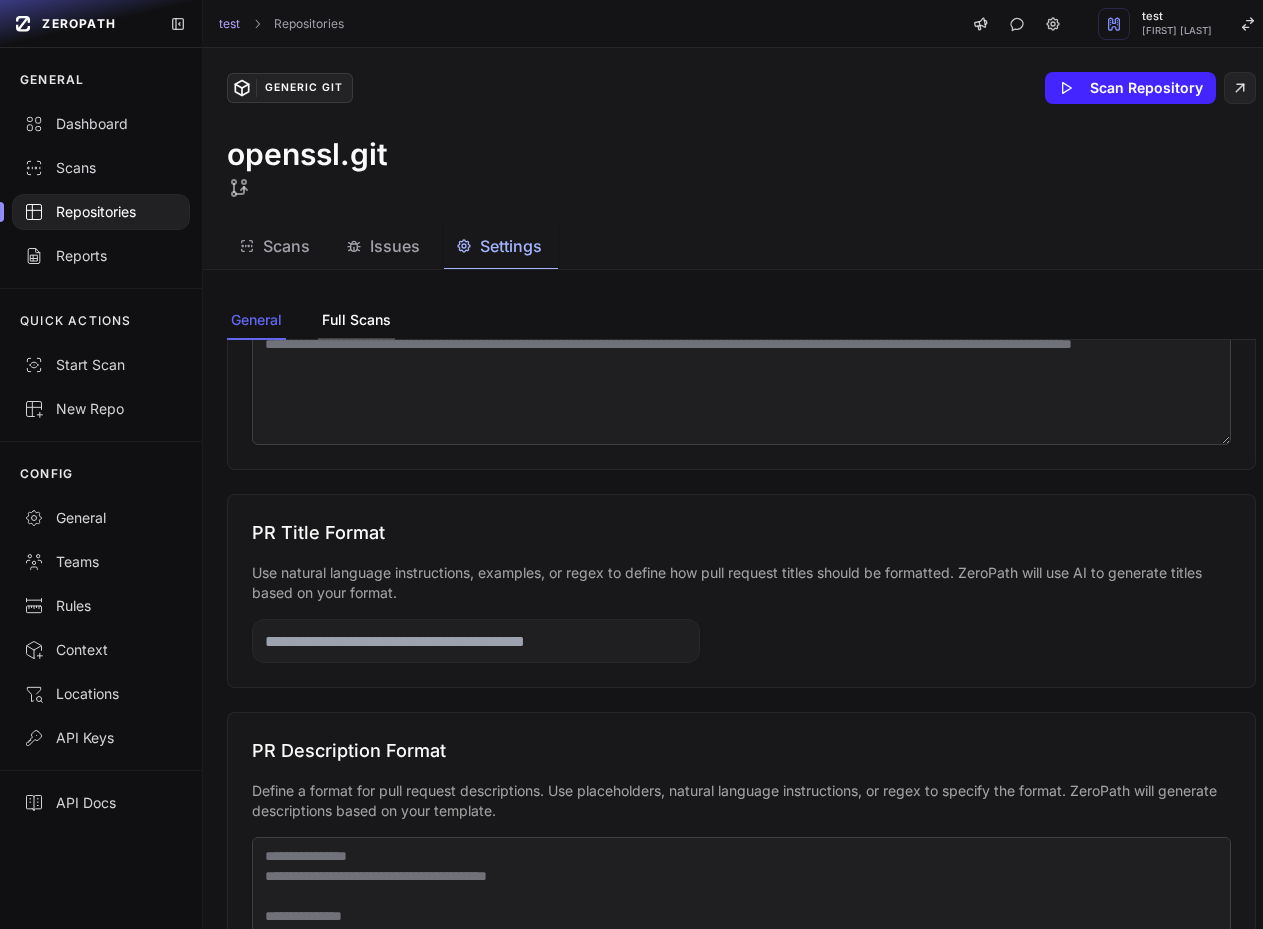drag, startPoint x: 358, startPoint y: 332, endPoint x: 367, endPoint y: 319, distance: 15.811388 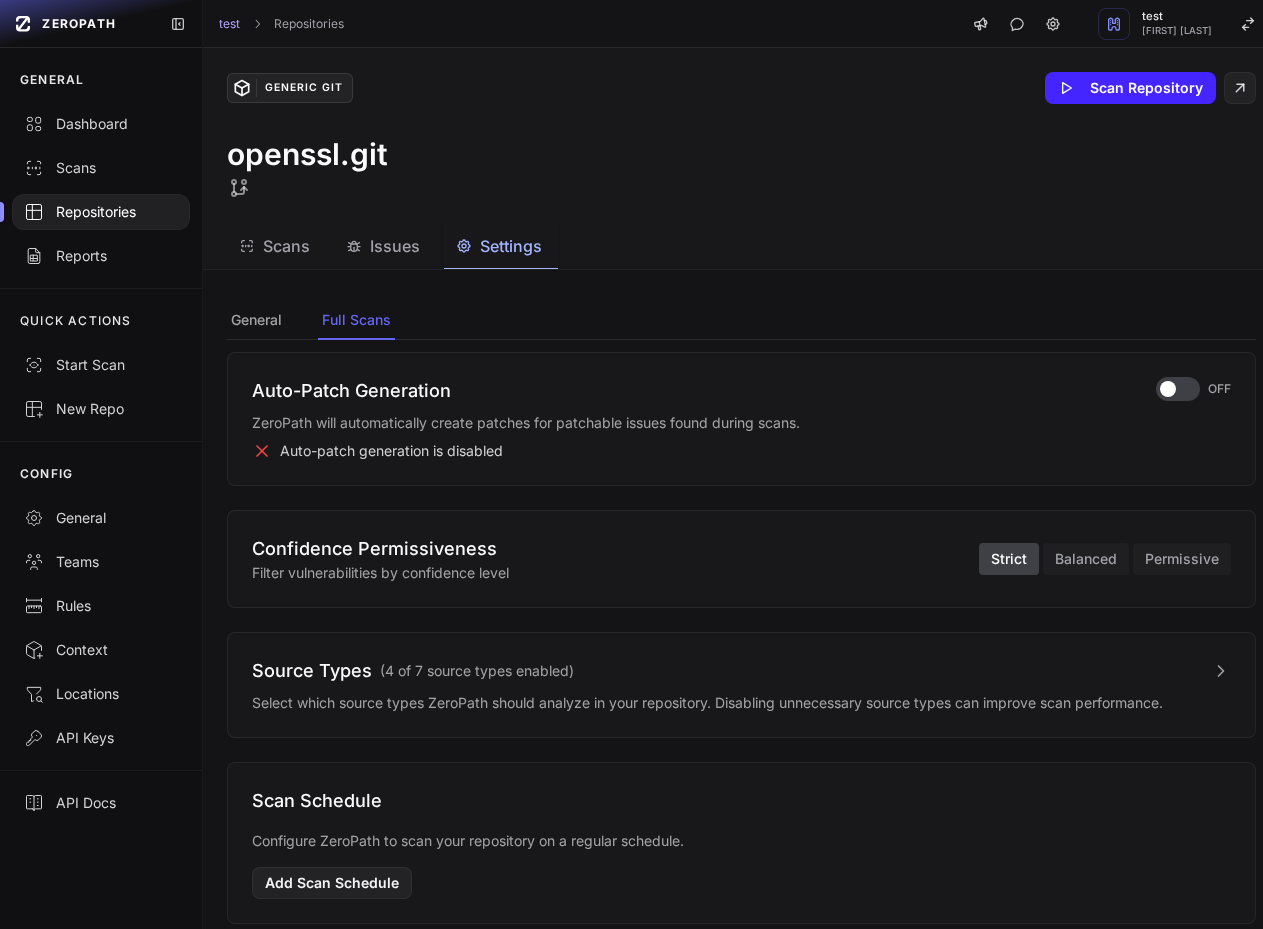 click on "Source Types   ( 4 of 7 source types enabled )     Select which source types ZeroPath should analyze in your repository. Disabling unnecessary source types can improve scan performance." at bounding box center [741, 685] 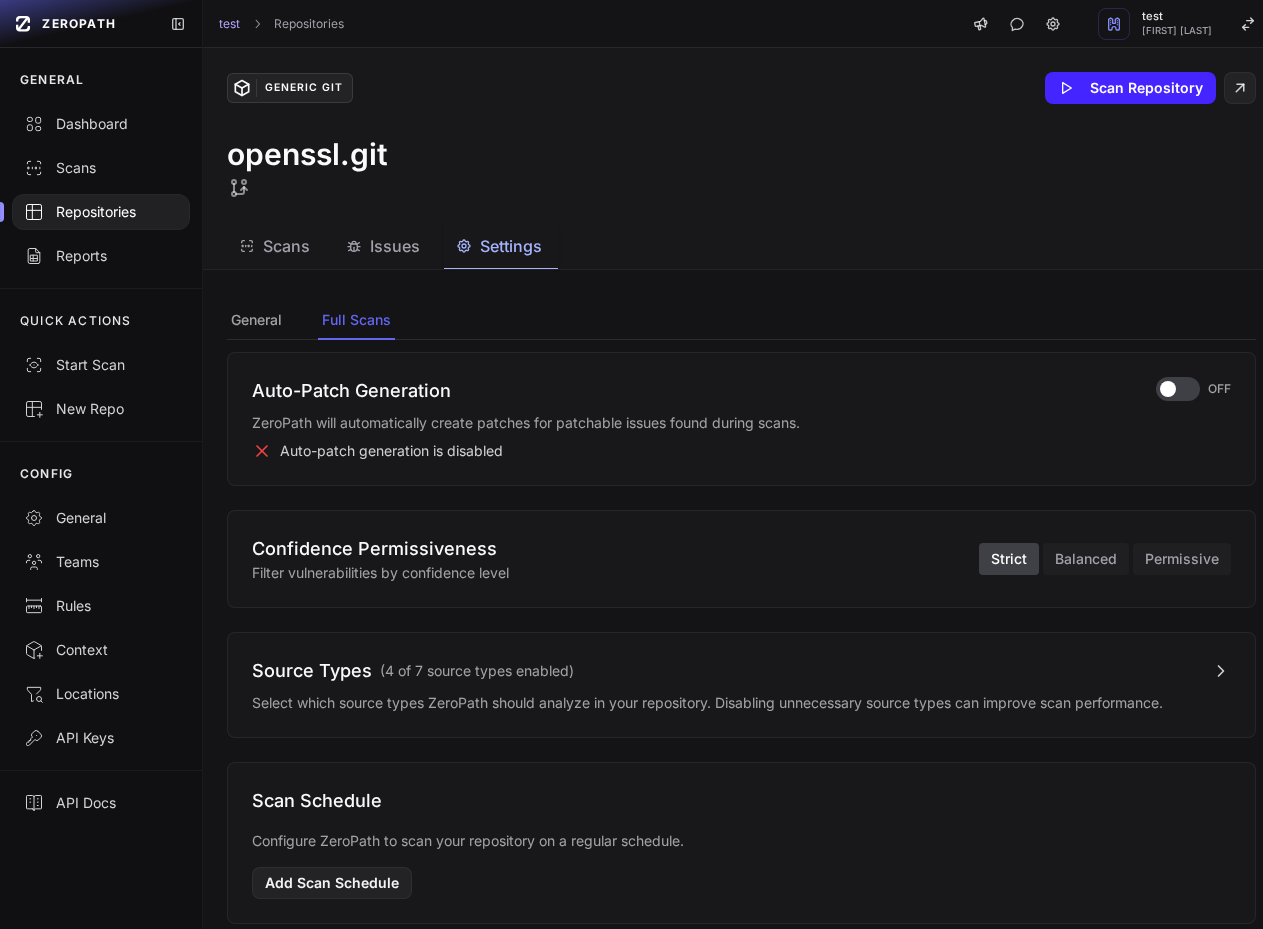 click on "( 4 of 7 source types enabled )" at bounding box center [477, 671] 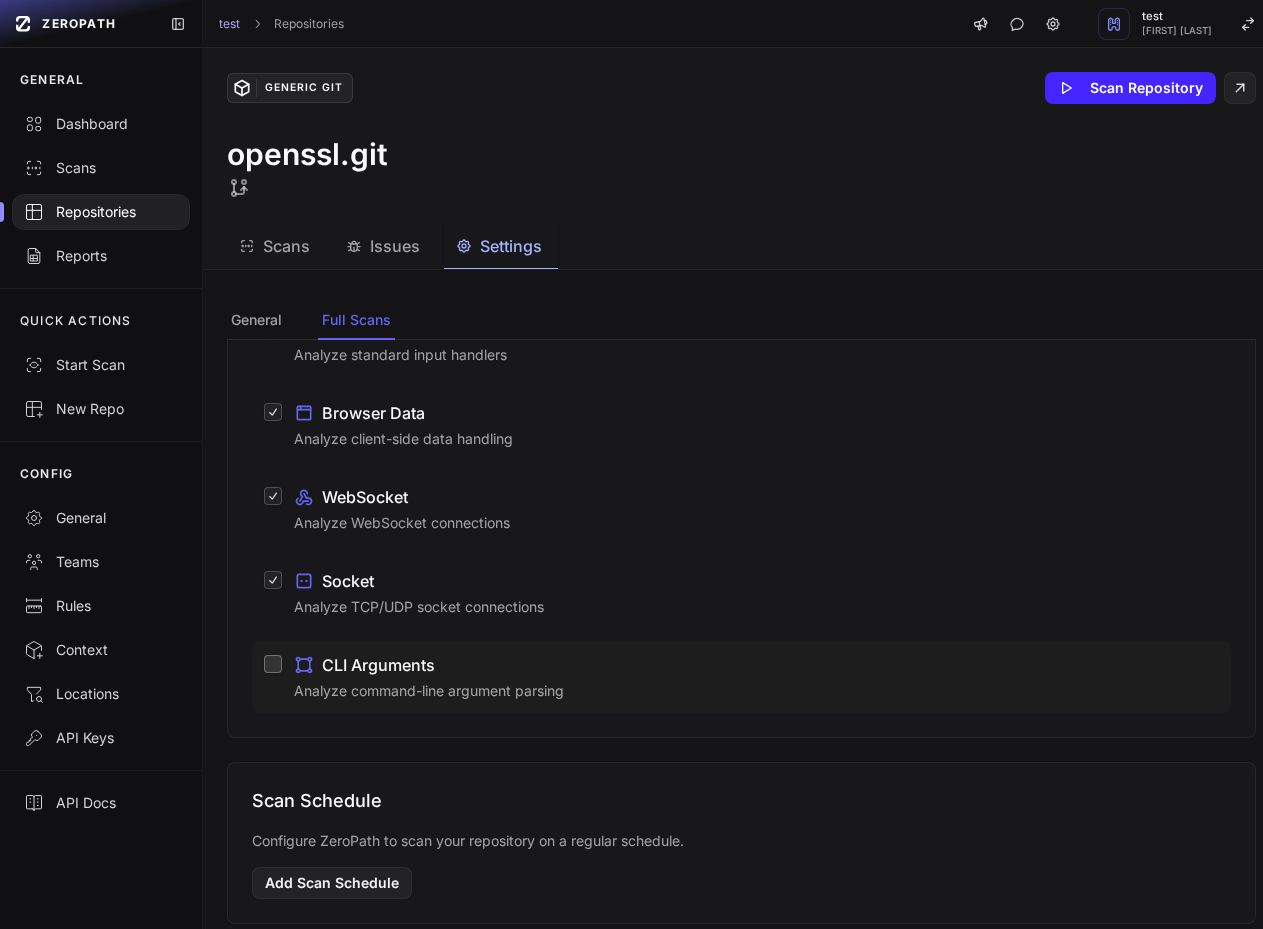 click 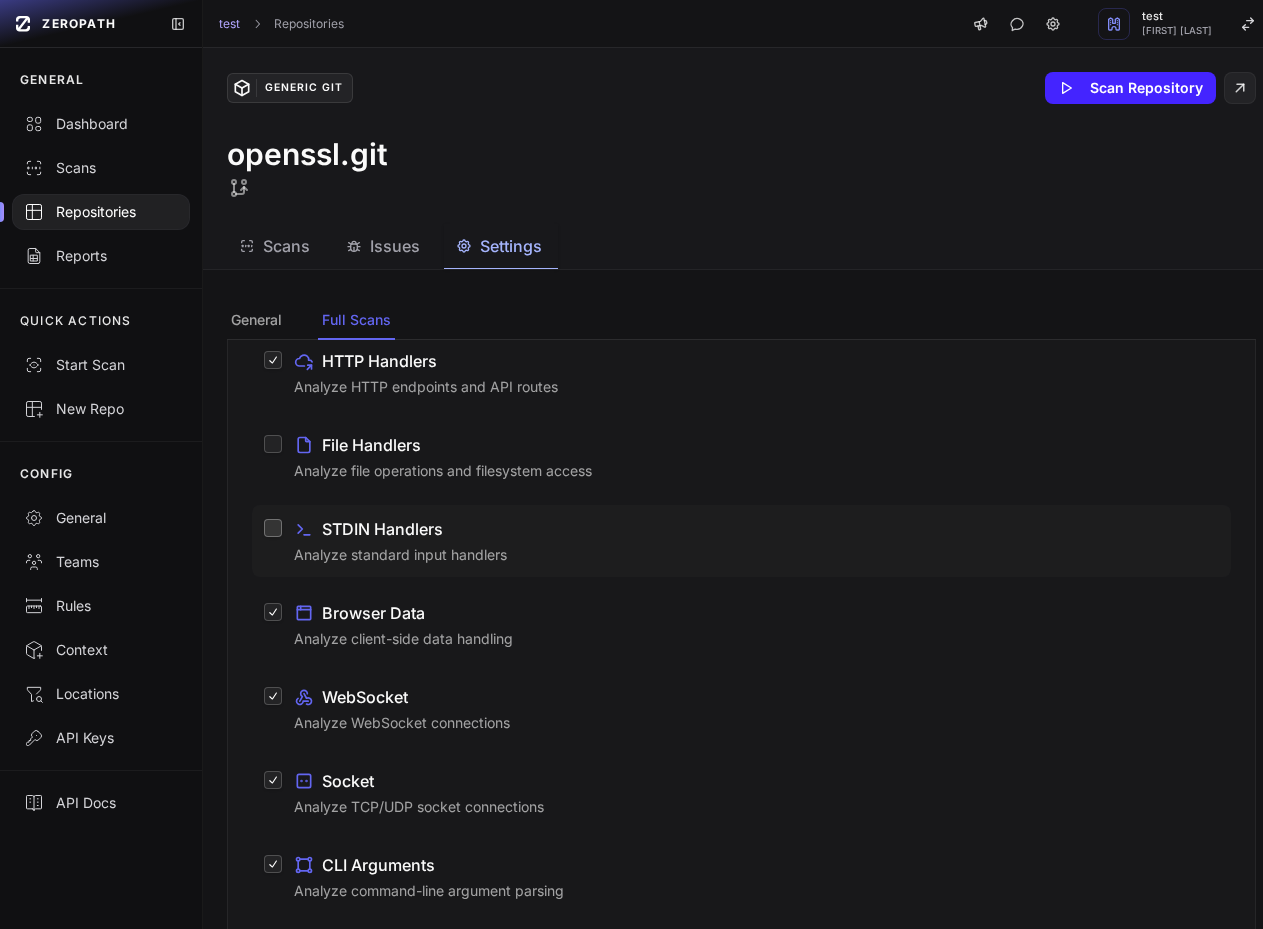 click 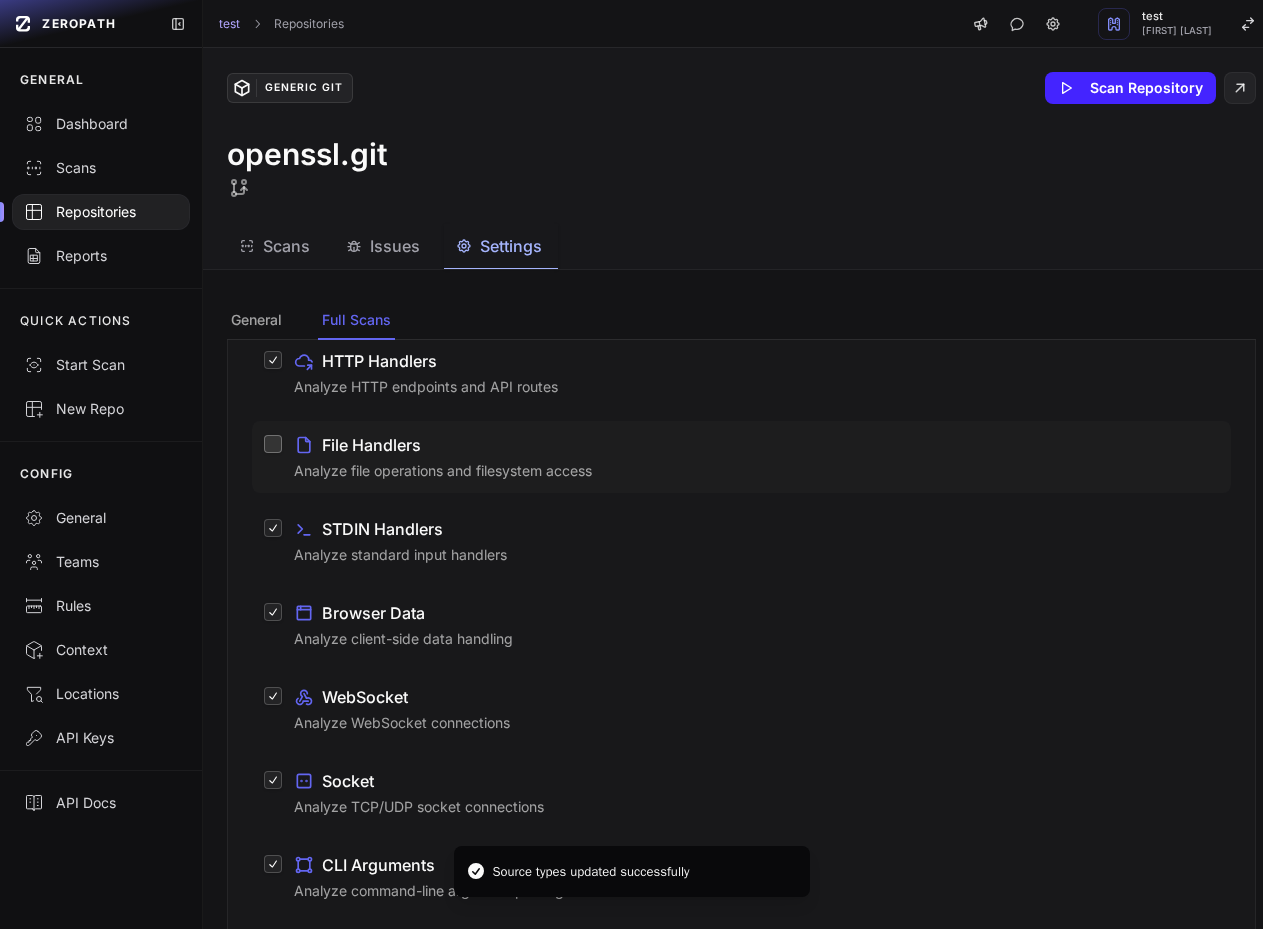 click 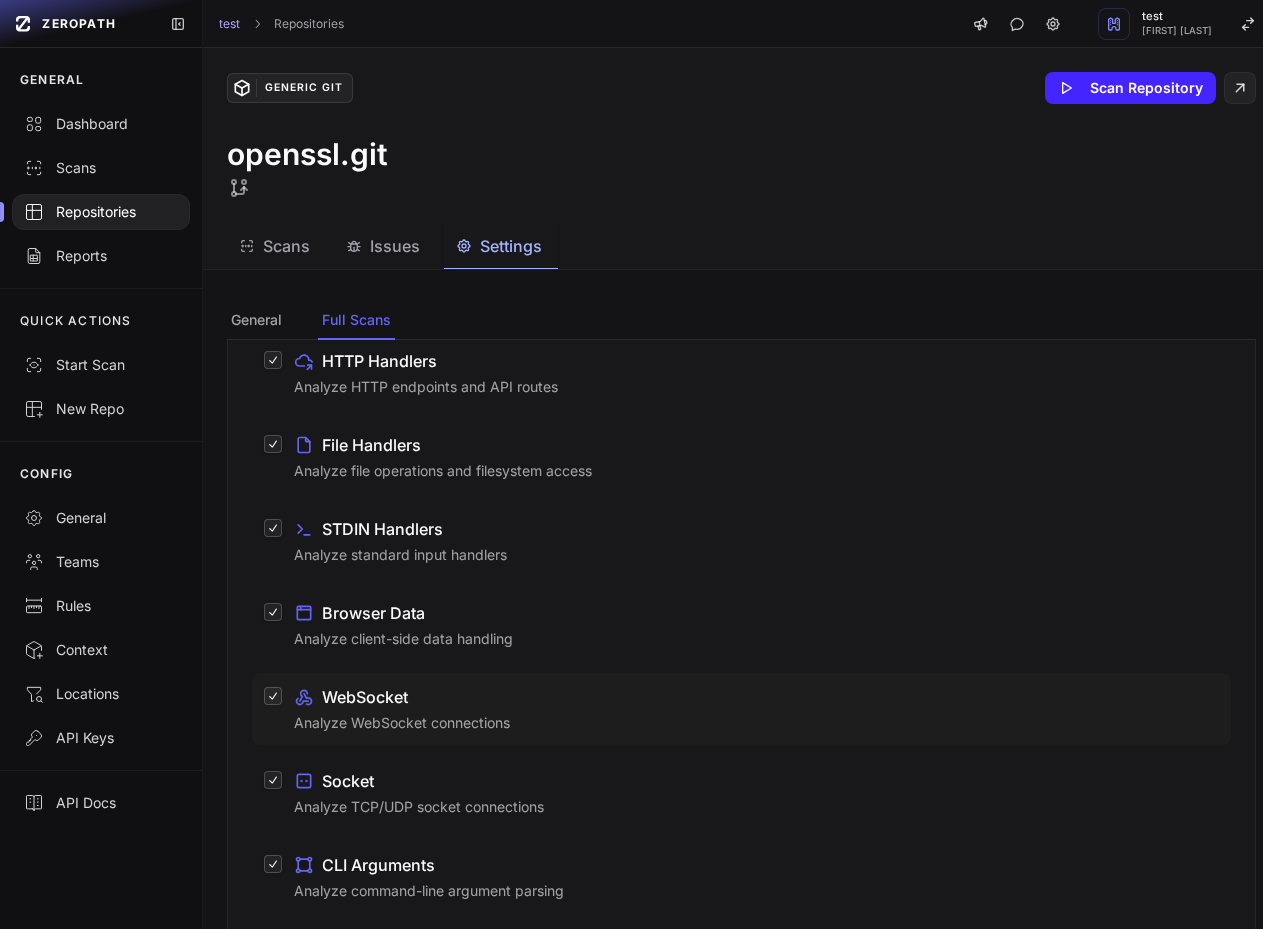 scroll, scrollTop: 680, scrollLeft: 0, axis: vertical 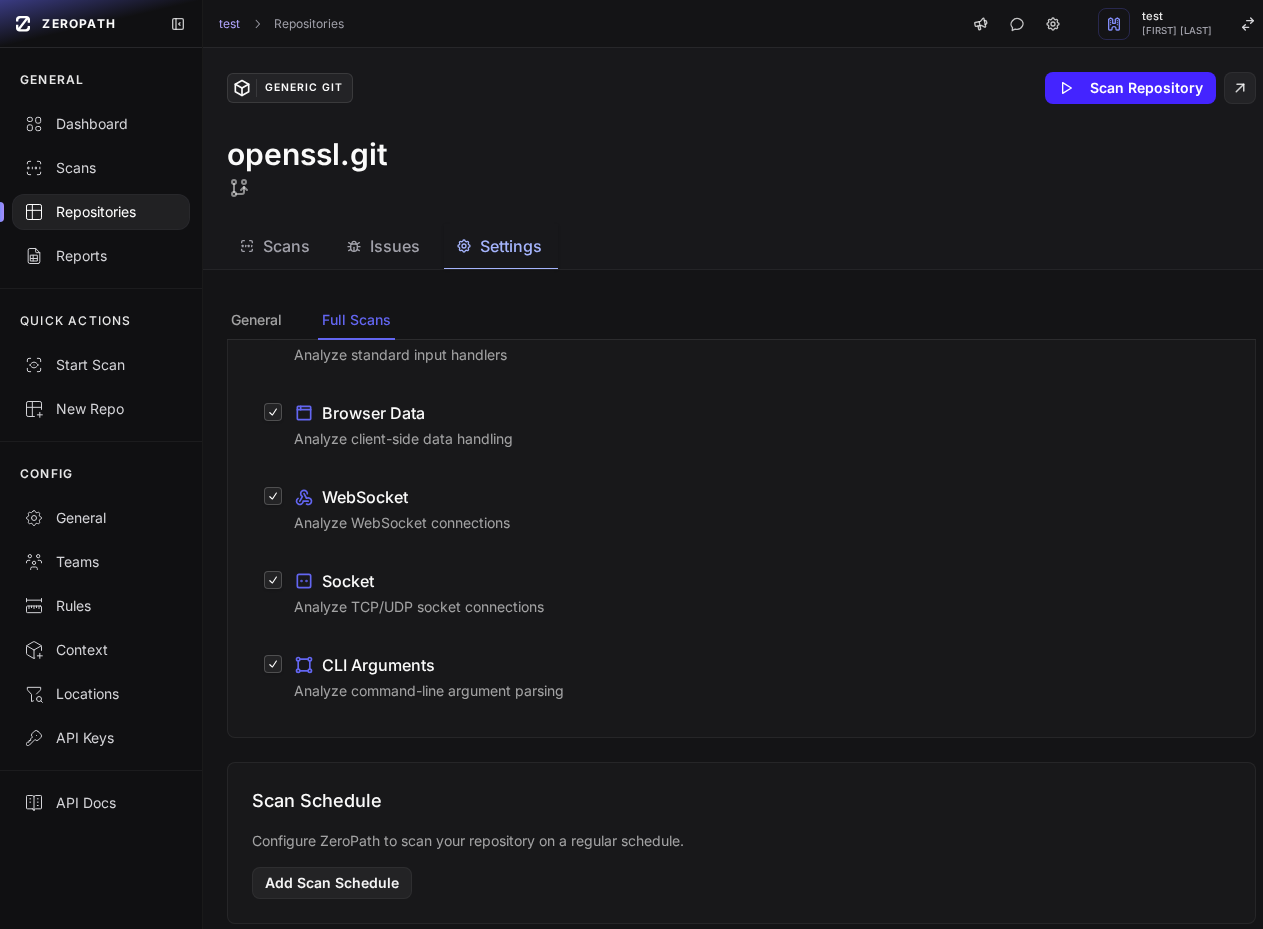 drag, startPoint x: 131, startPoint y: 198, endPoint x: 150, endPoint y: 208, distance: 21.470911 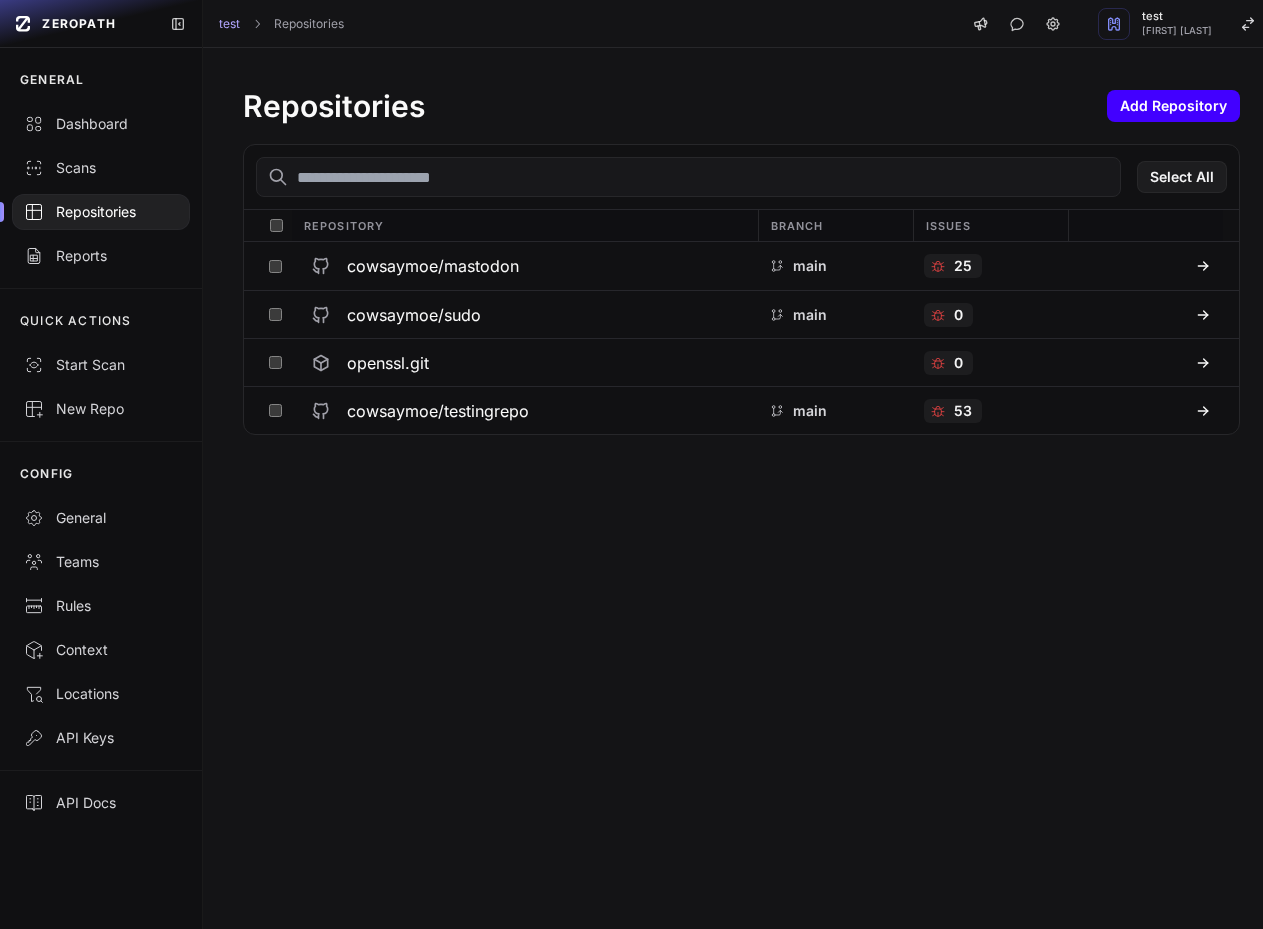 click on "Add Repository" at bounding box center (1173, 106) 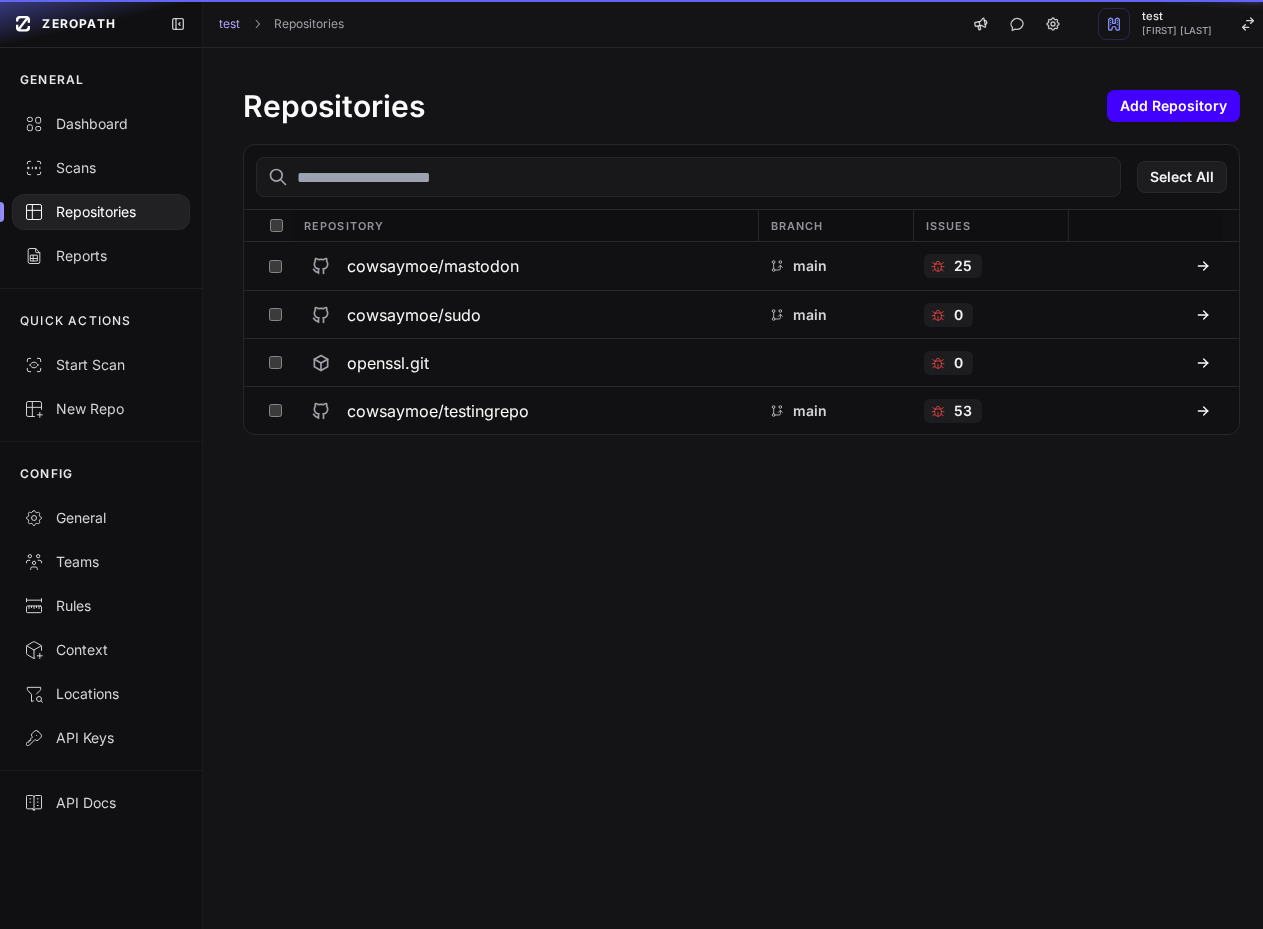 scroll, scrollTop: 0, scrollLeft: 0, axis: both 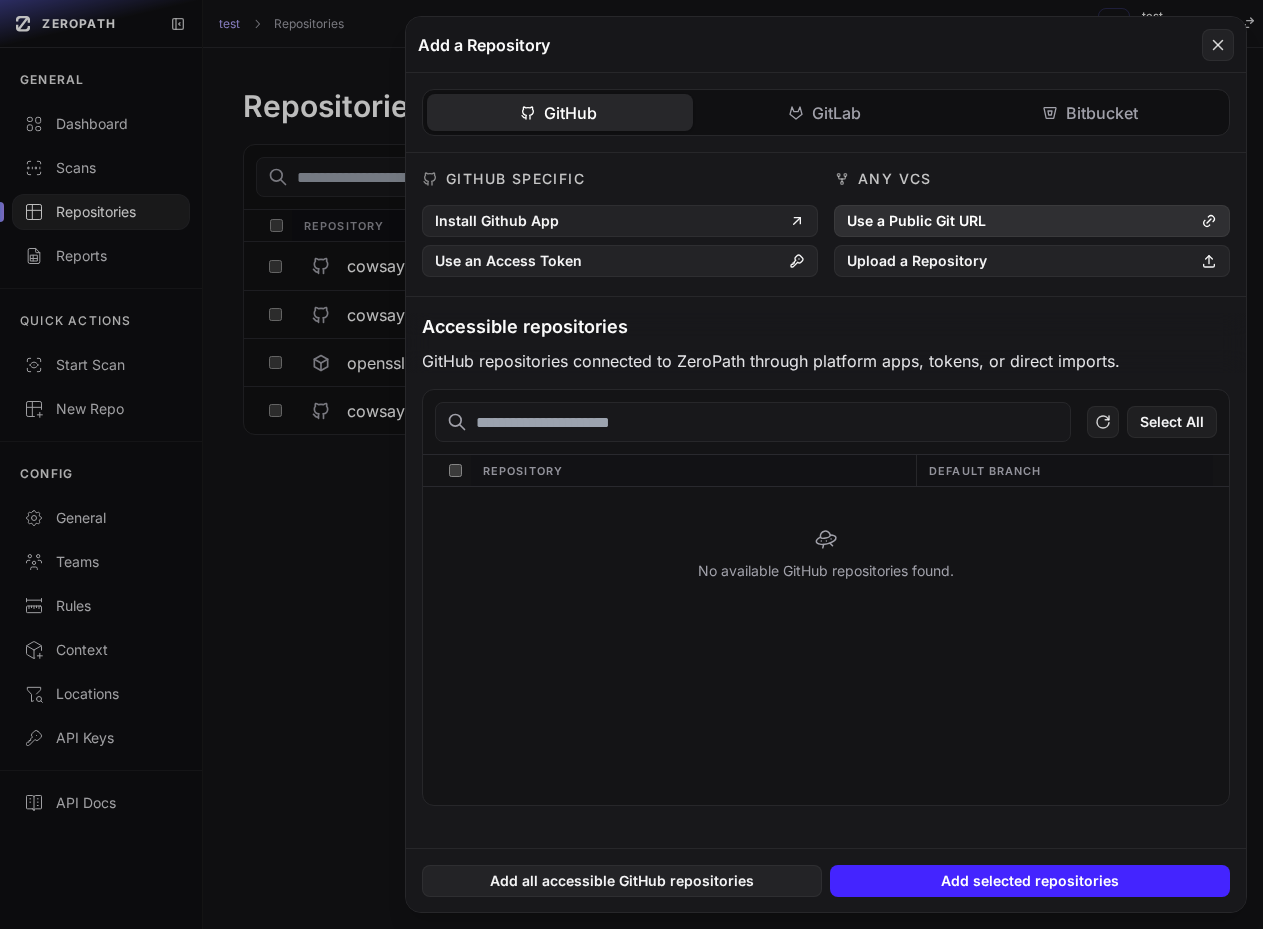 click on "Use a Public Git URL" at bounding box center (1032, 221) 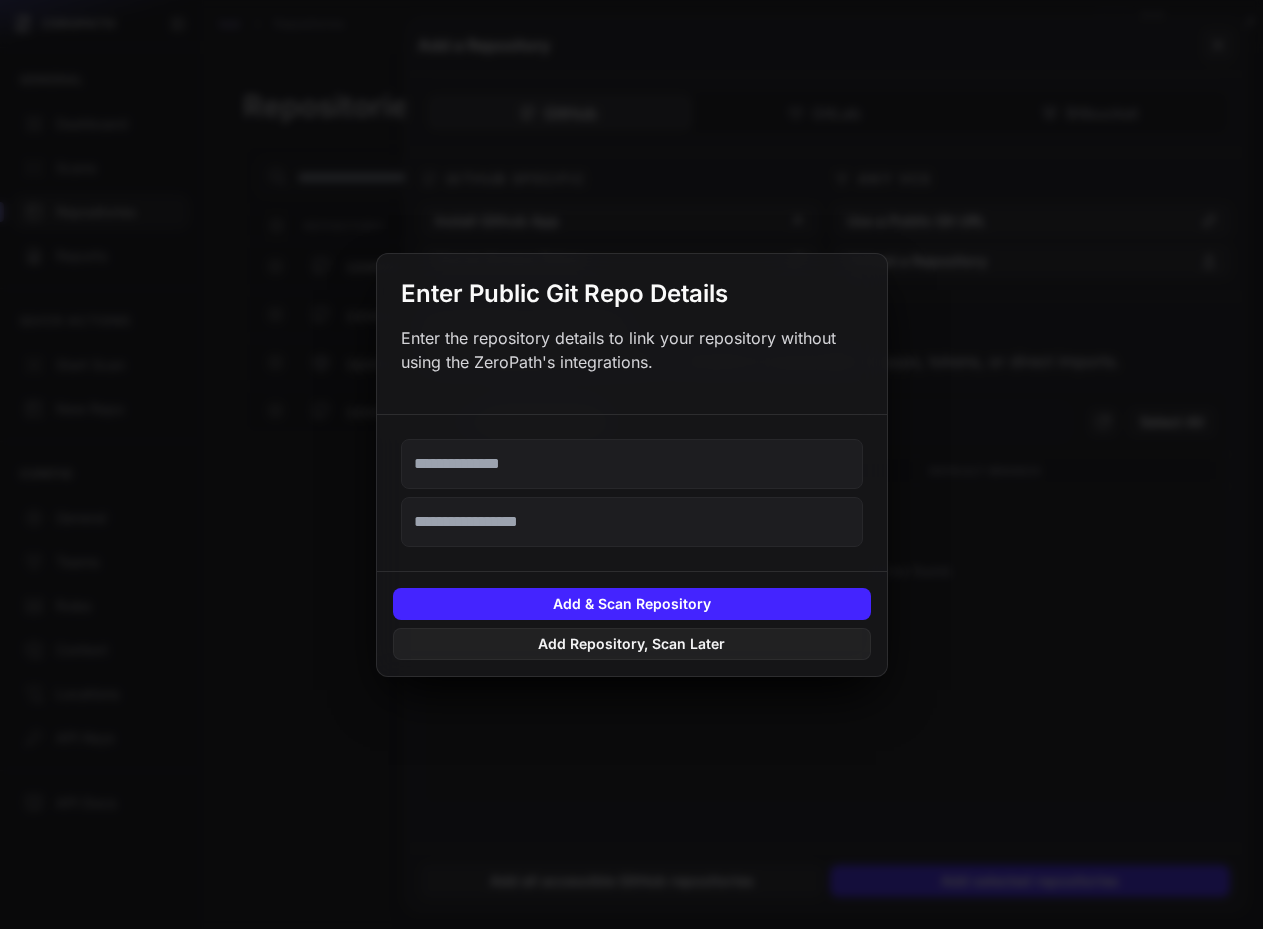 click at bounding box center (632, 464) 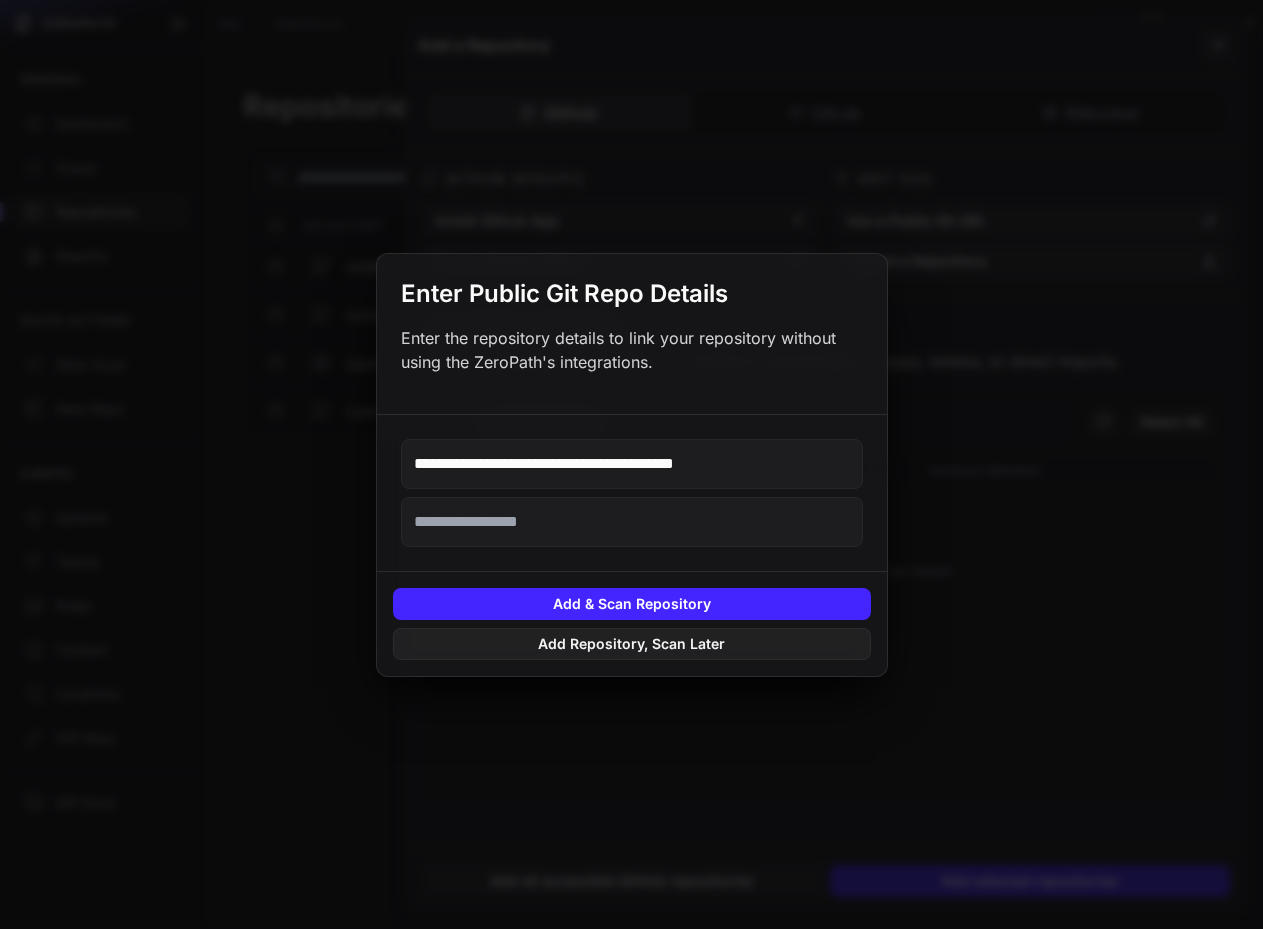 type on "**********" 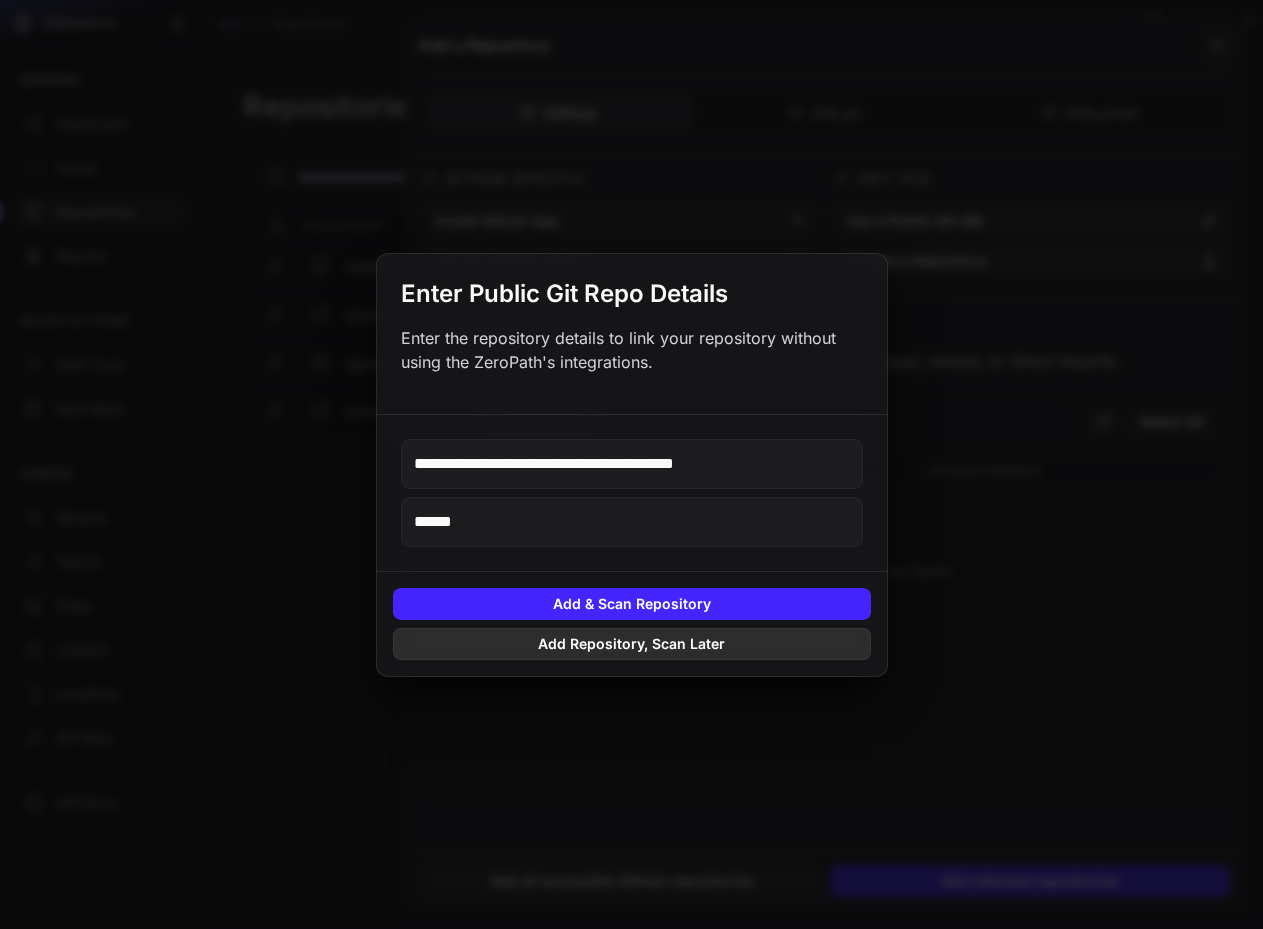 type on "******" 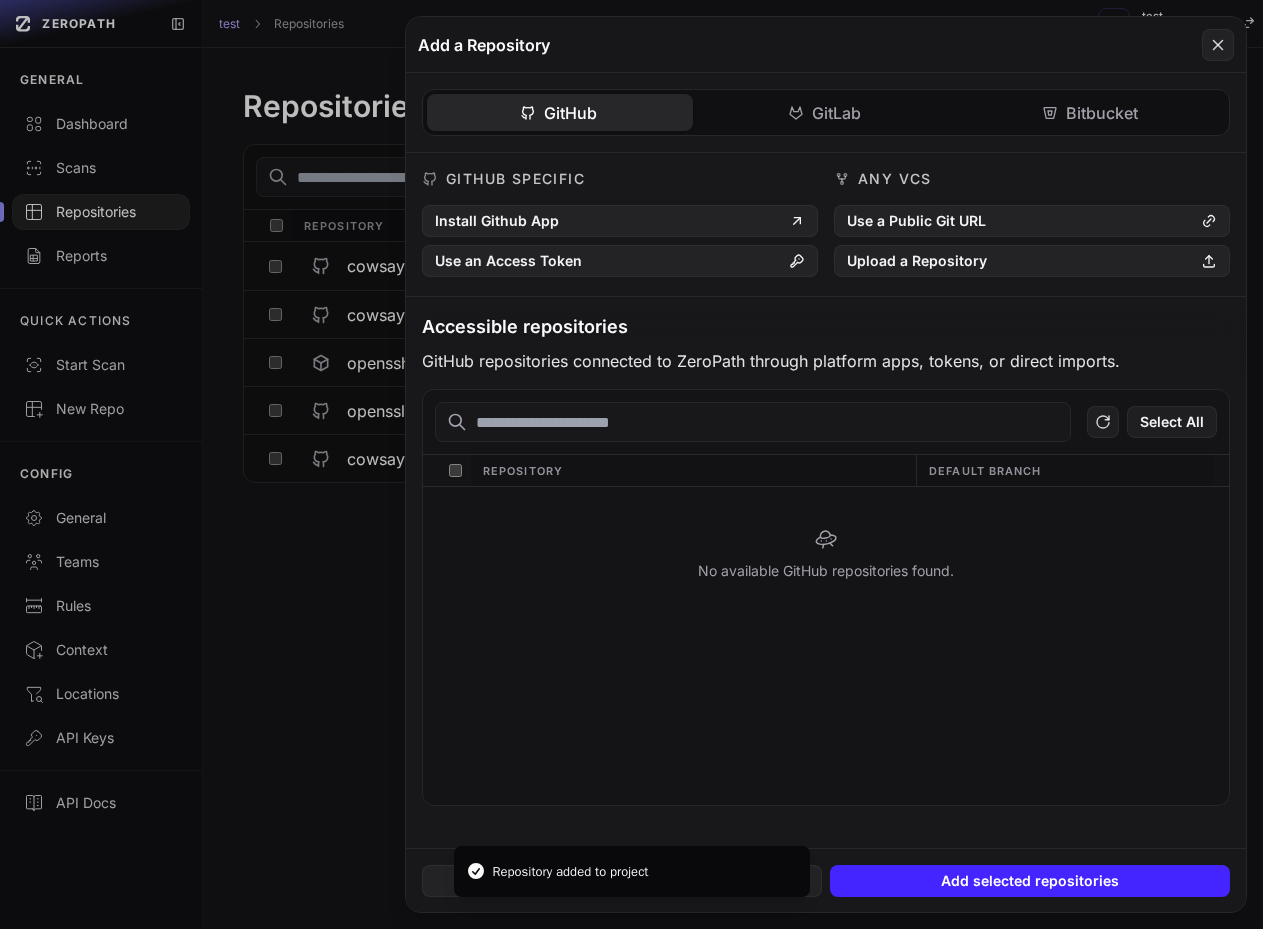 click 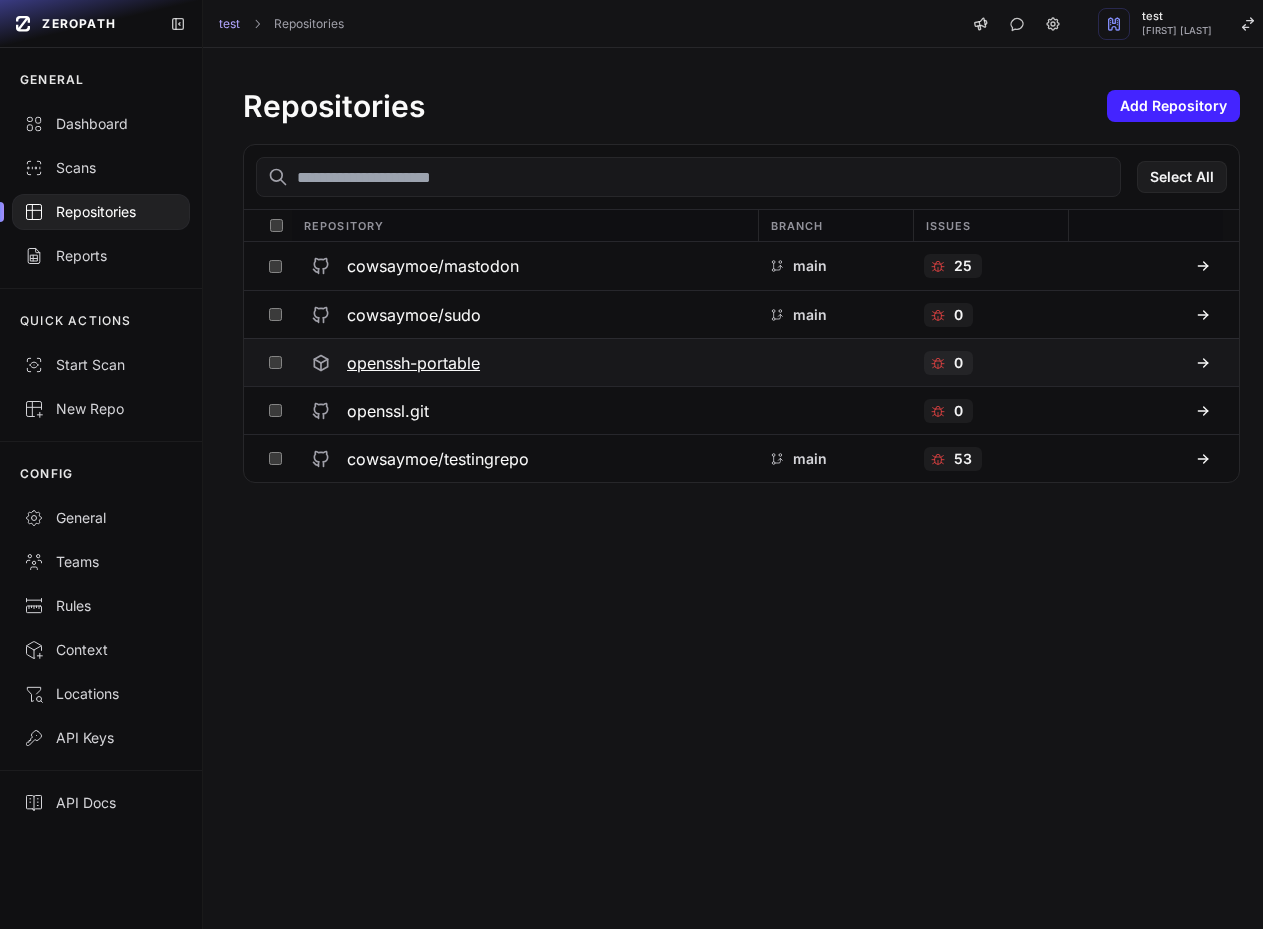 click on "openssh-portable" at bounding box center [413, 363] 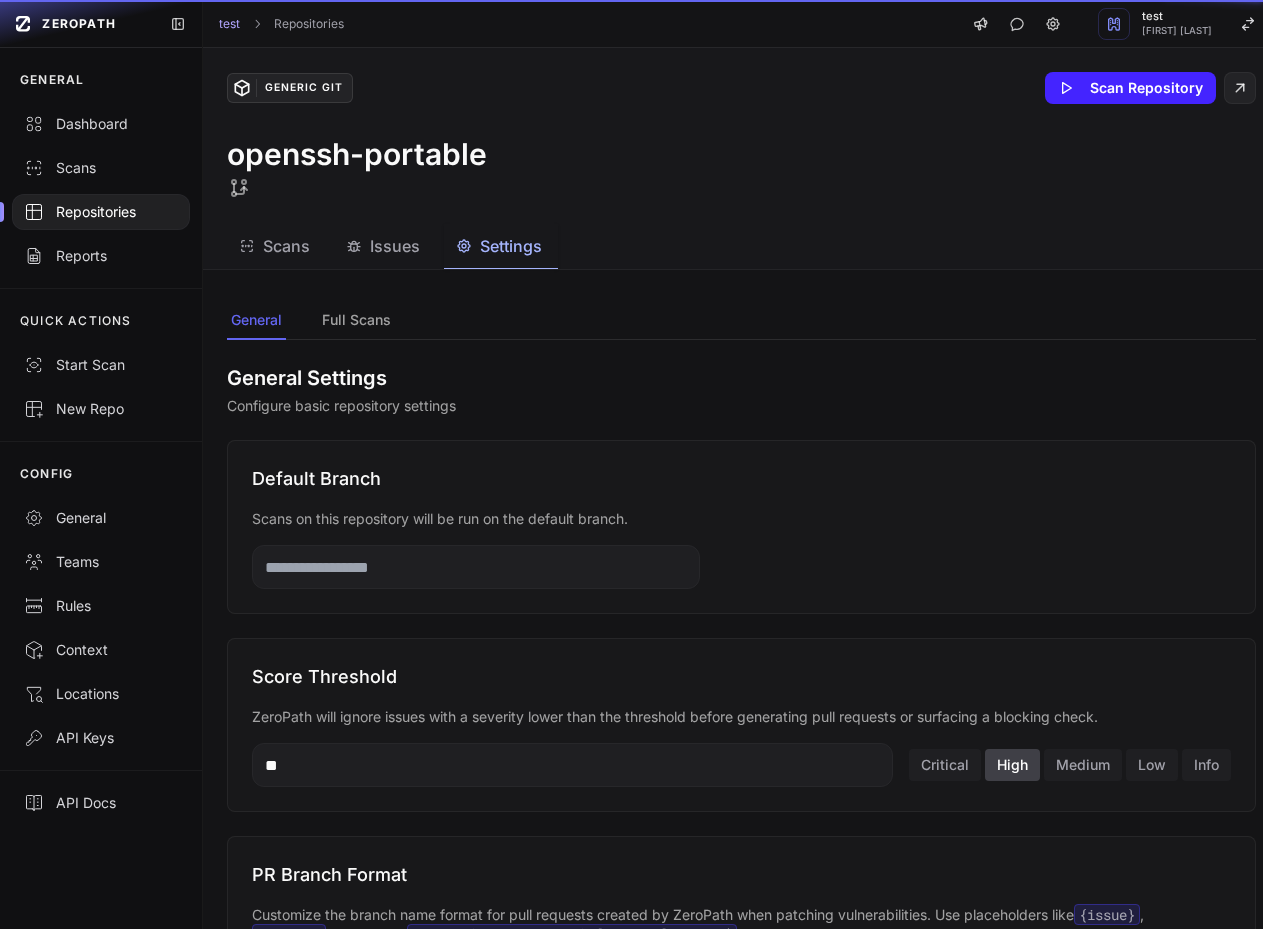 click on "Settings" 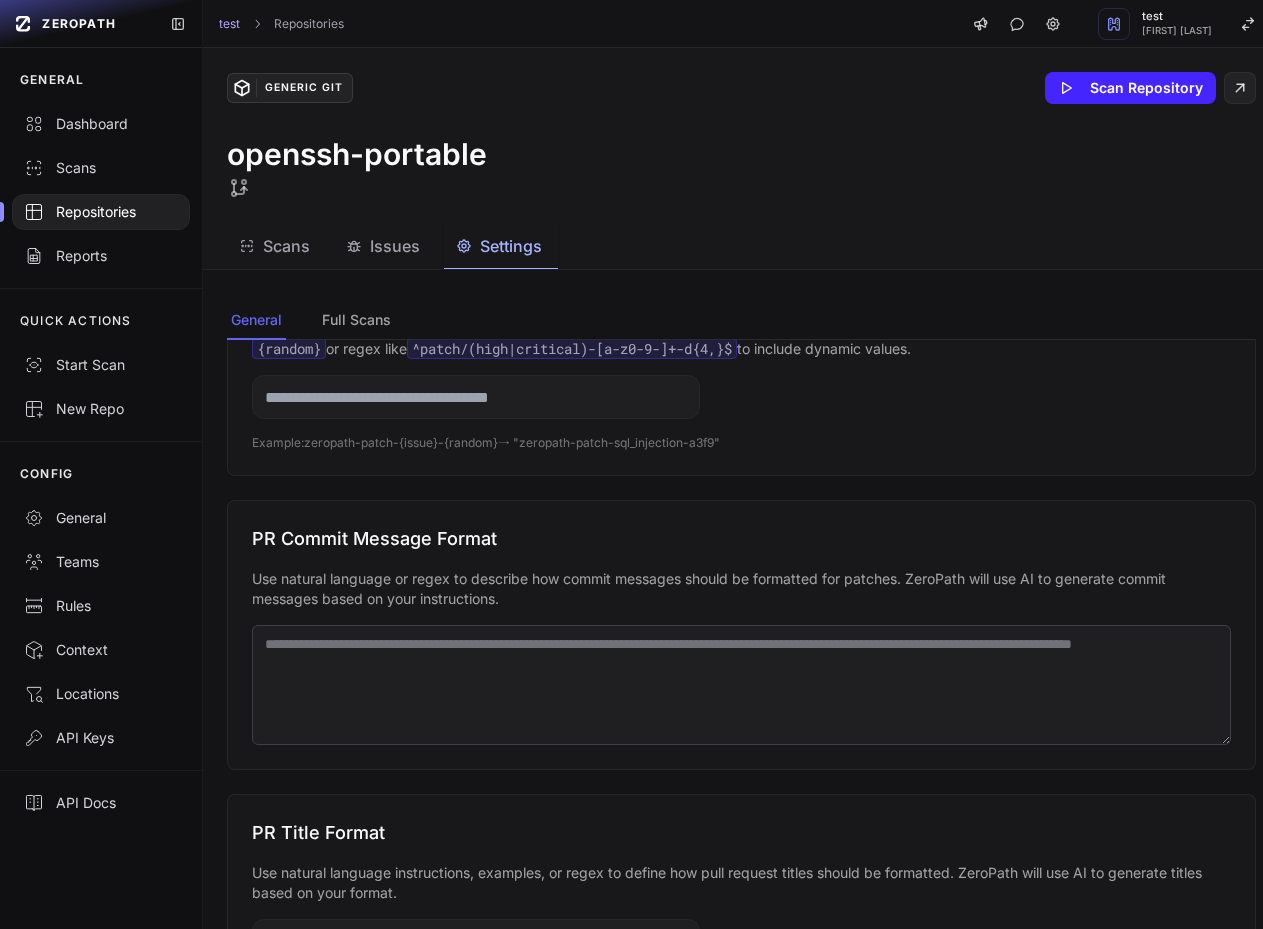 scroll, scrollTop: 86, scrollLeft: 0, axis: vertical 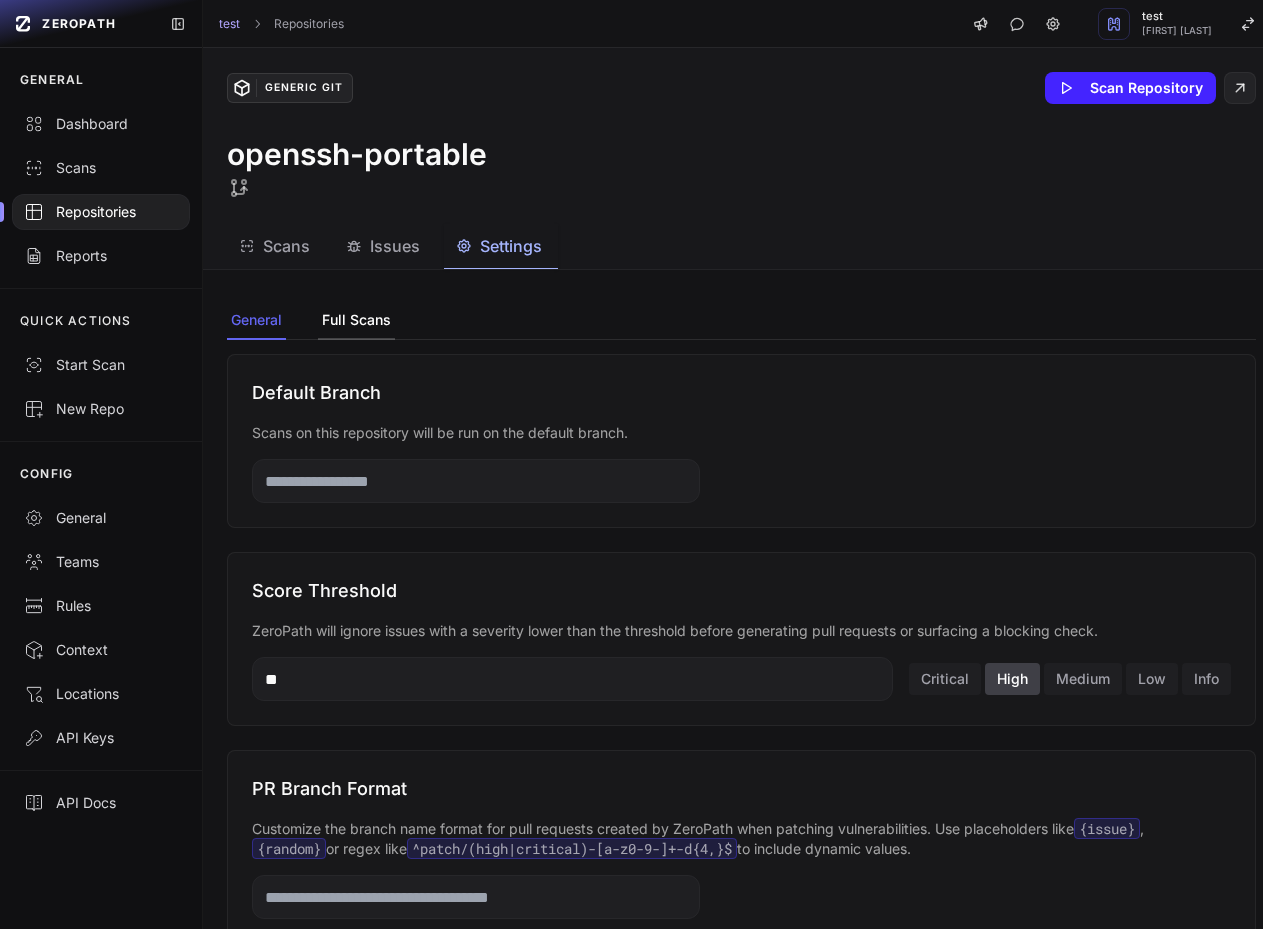 click on "Full Scans" 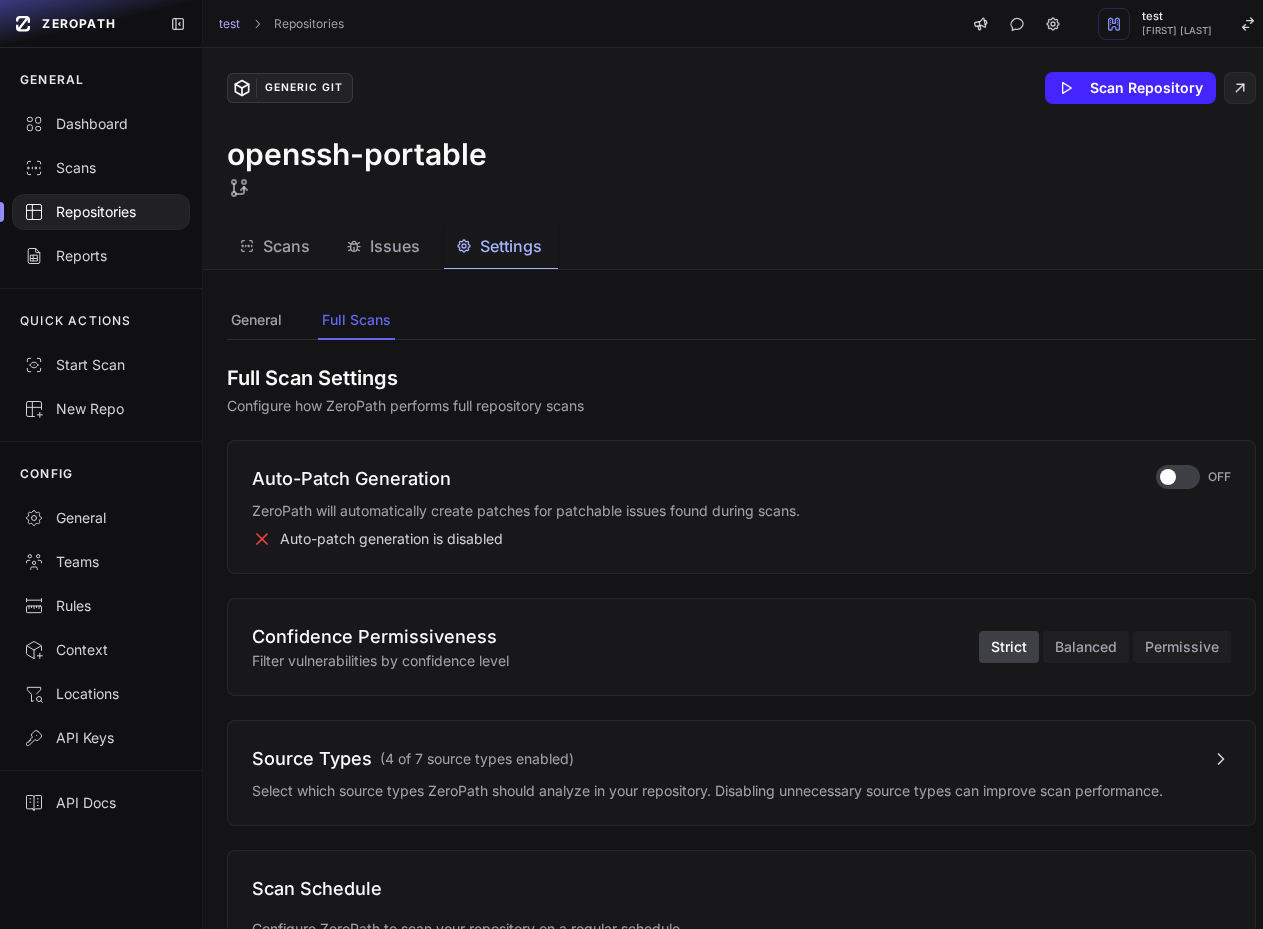 scroll, scrollTop: 88, scrollLeft: 0, axis: vertical 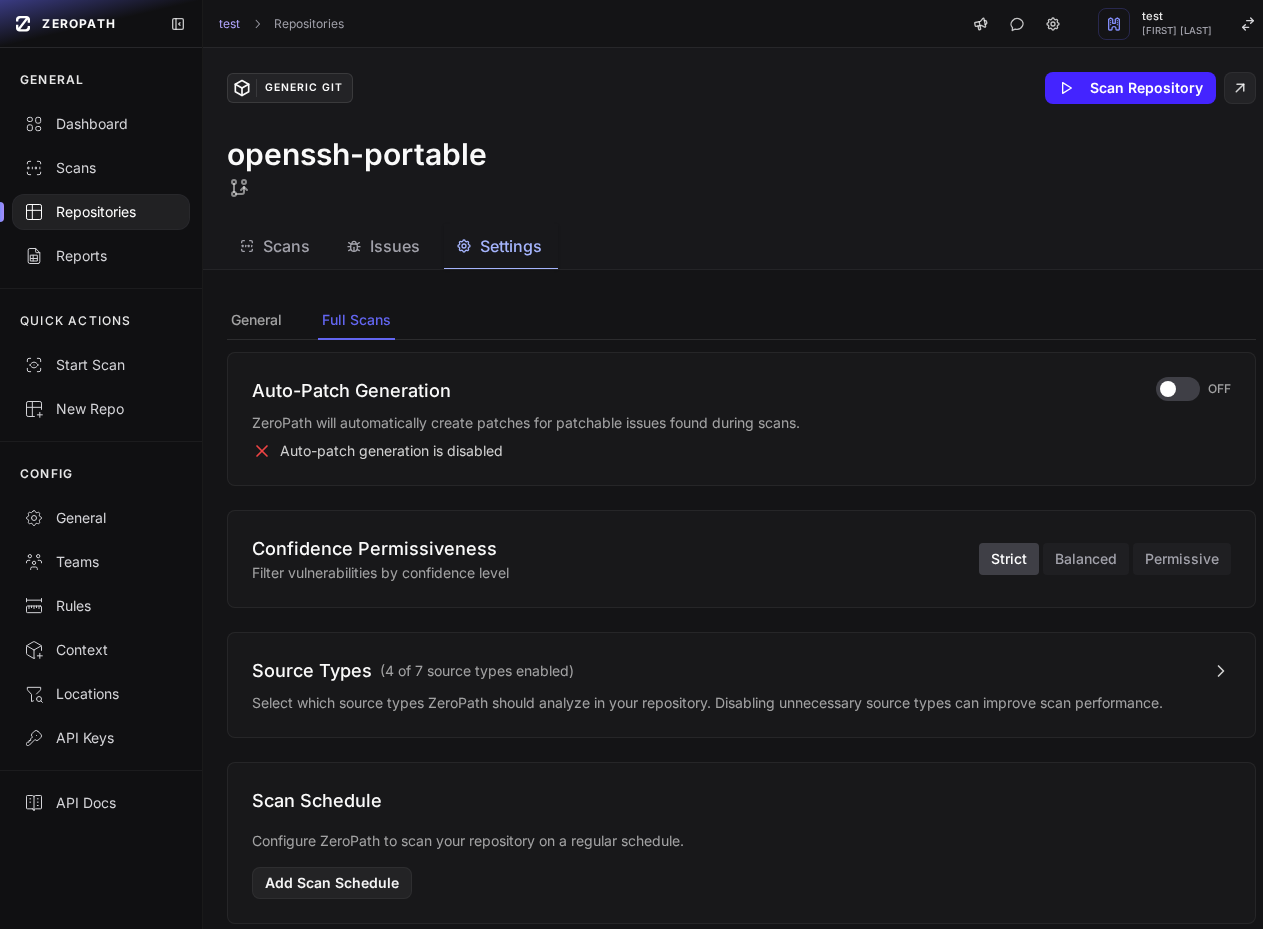click on "( 4 of 7 source types enabled )" at bounding box center (477, 671) 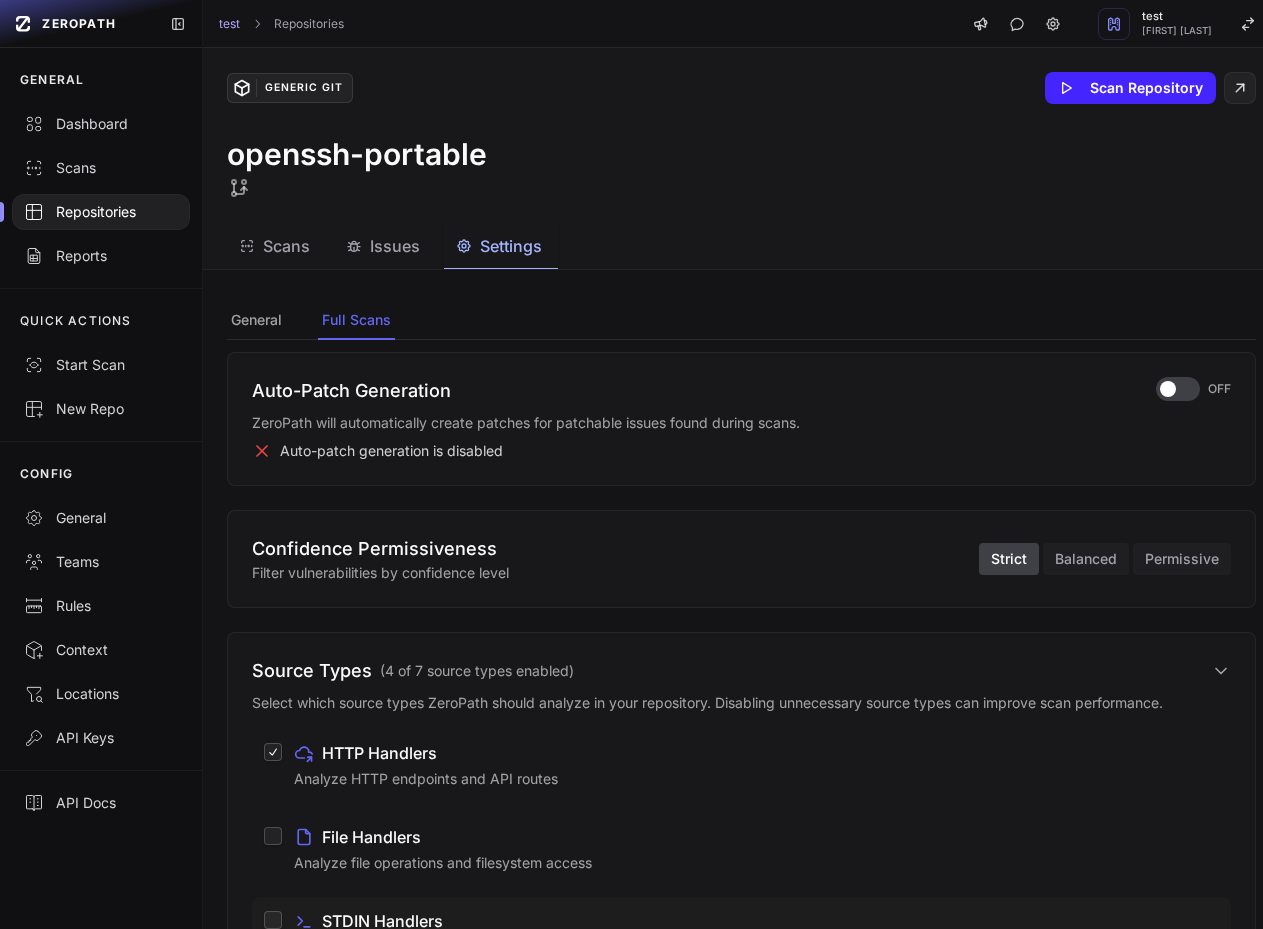 scroll, scrollTop: 388, scrollLeft: 0, axis: vertical 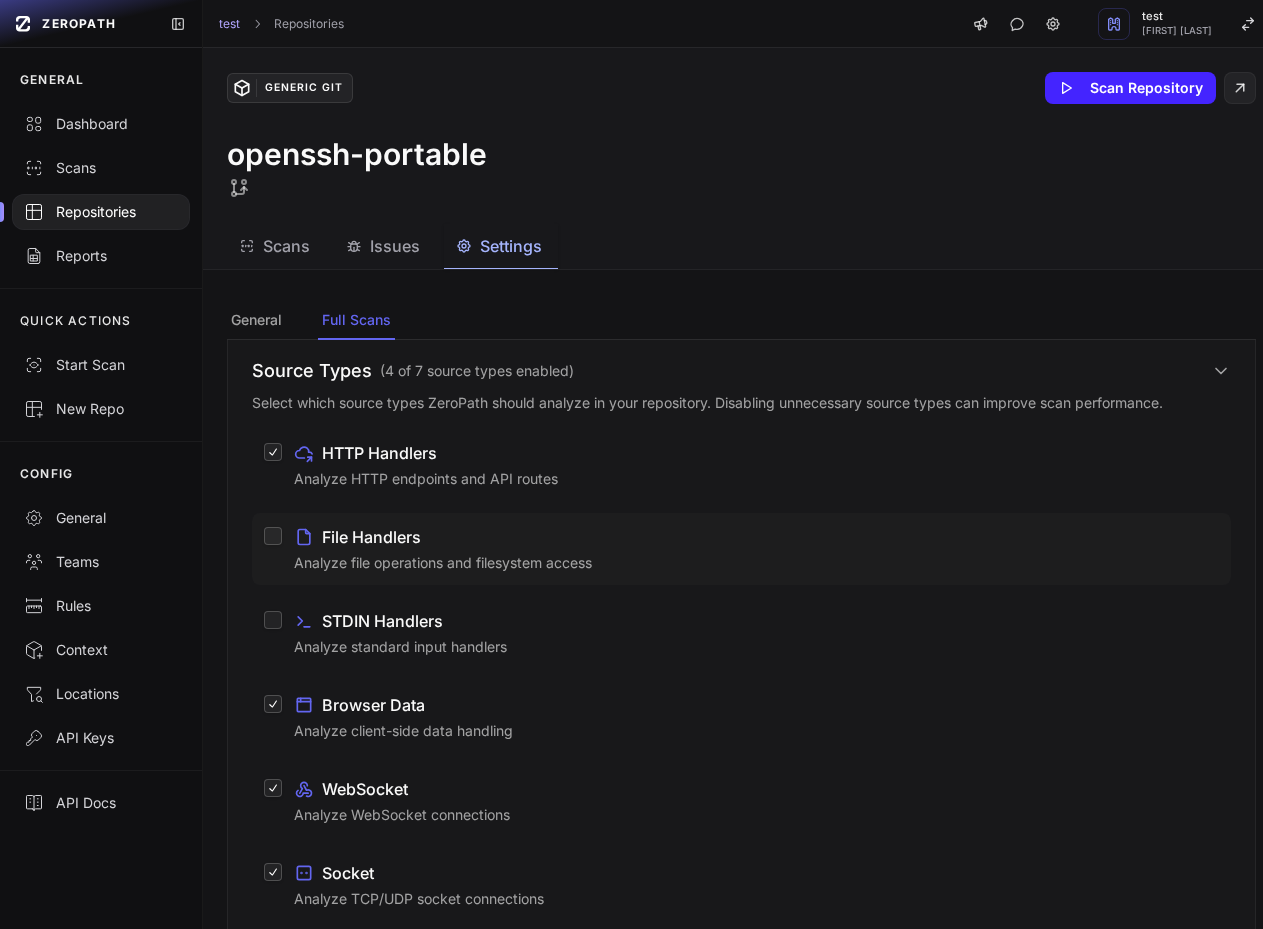 click on "File Handlers" at bounding box center (371, 537) 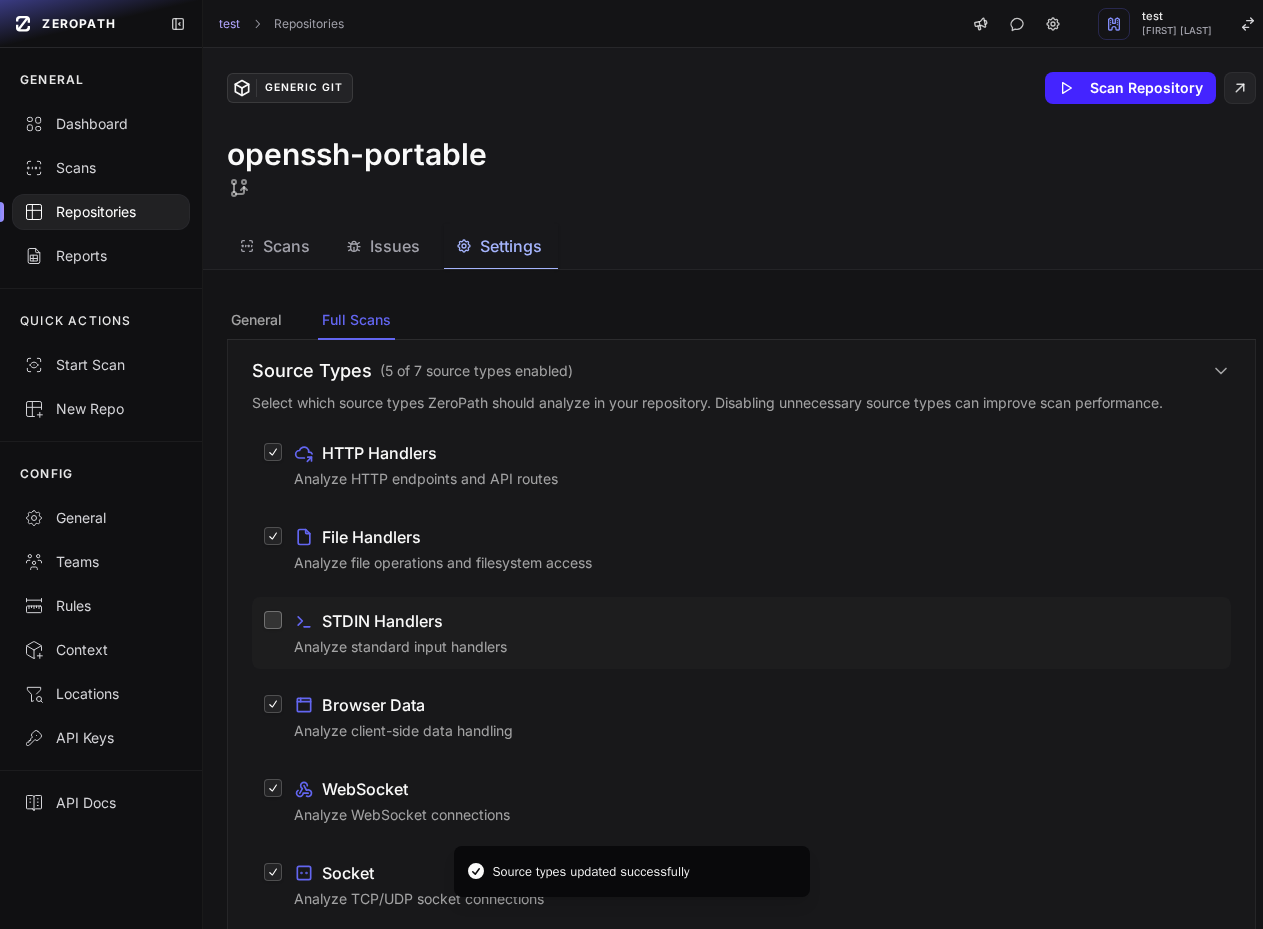 click 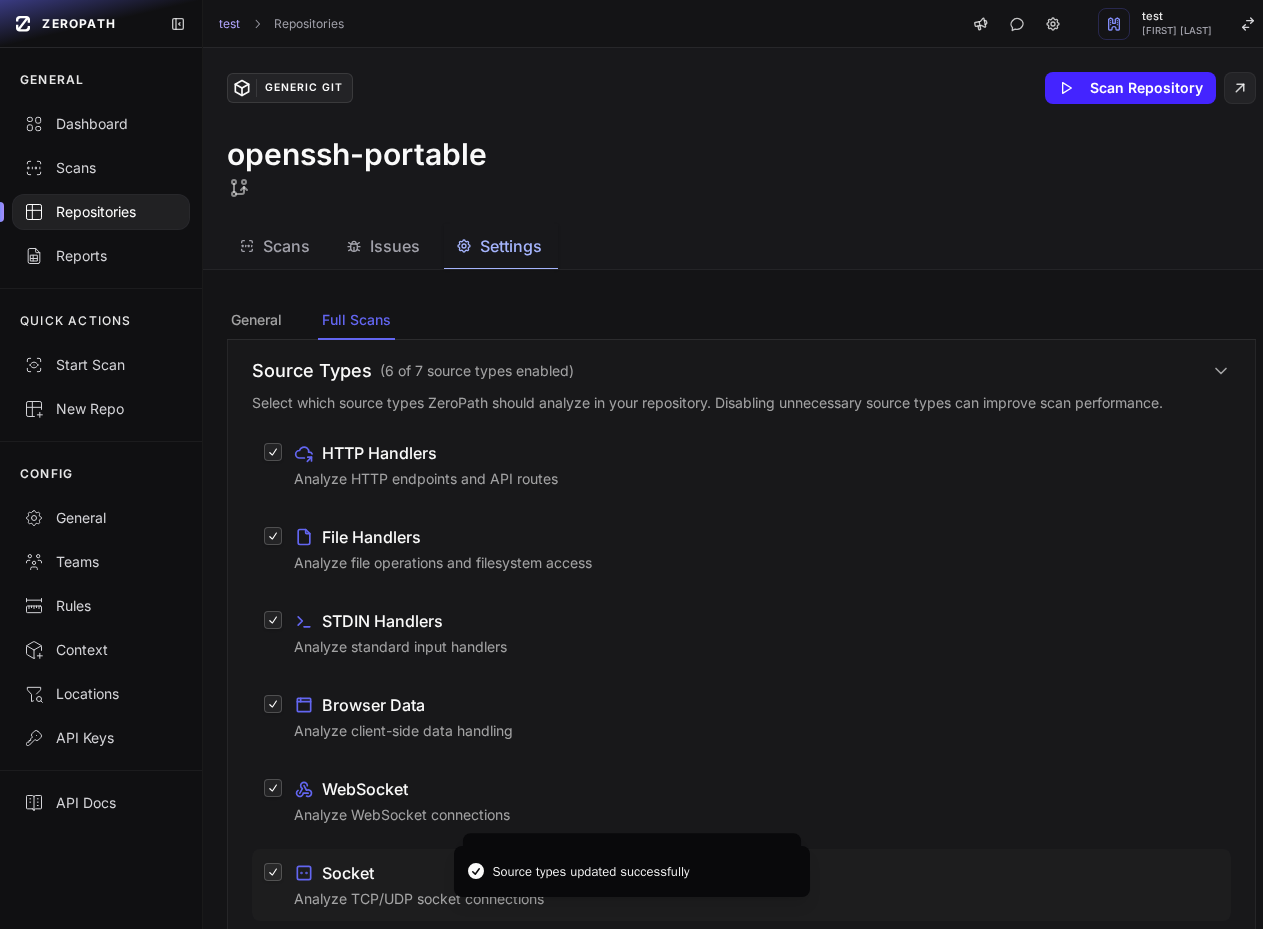 scroll, scrollTop: 588, scrollLeft: 0, axis: vertical 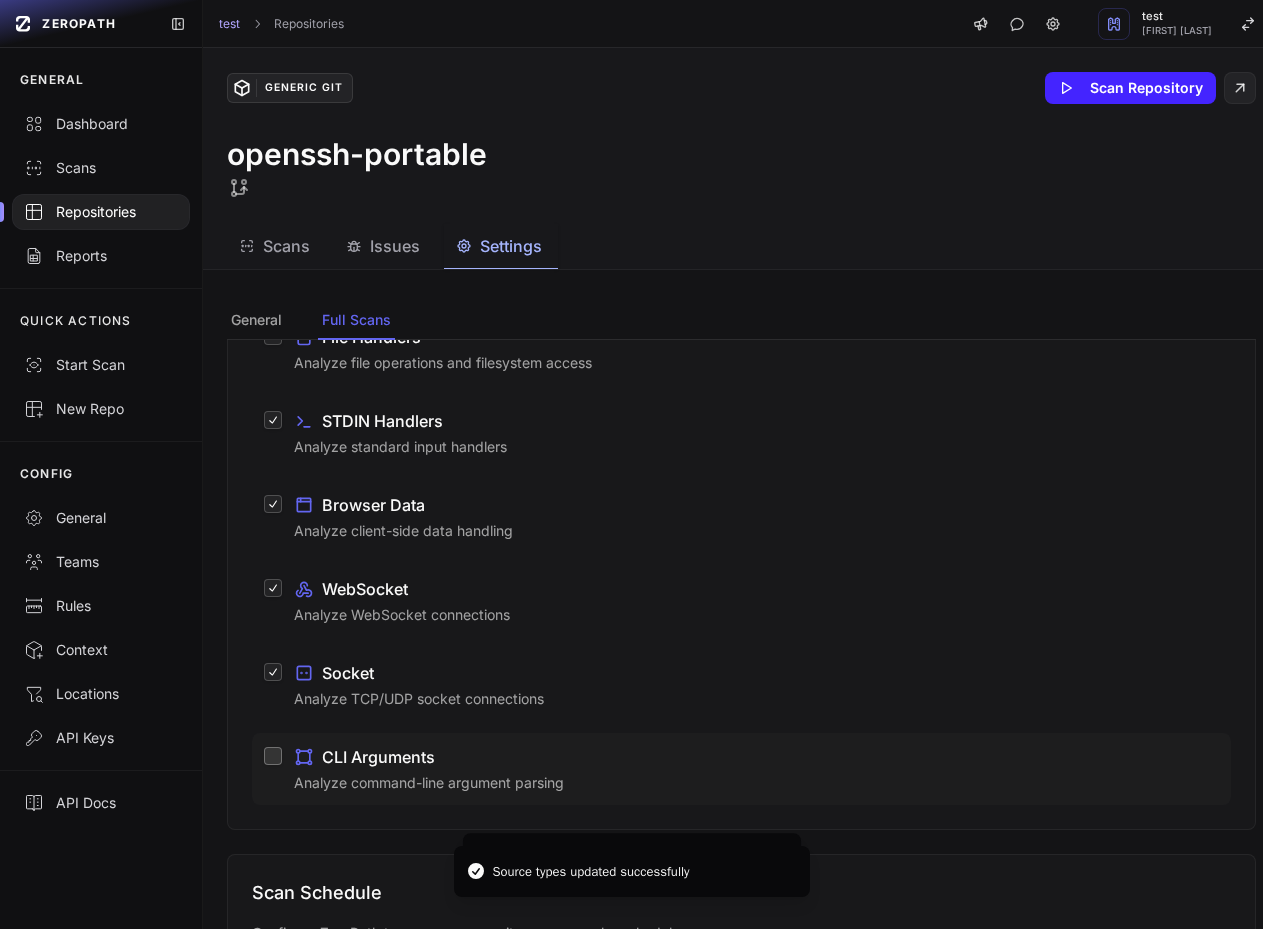click 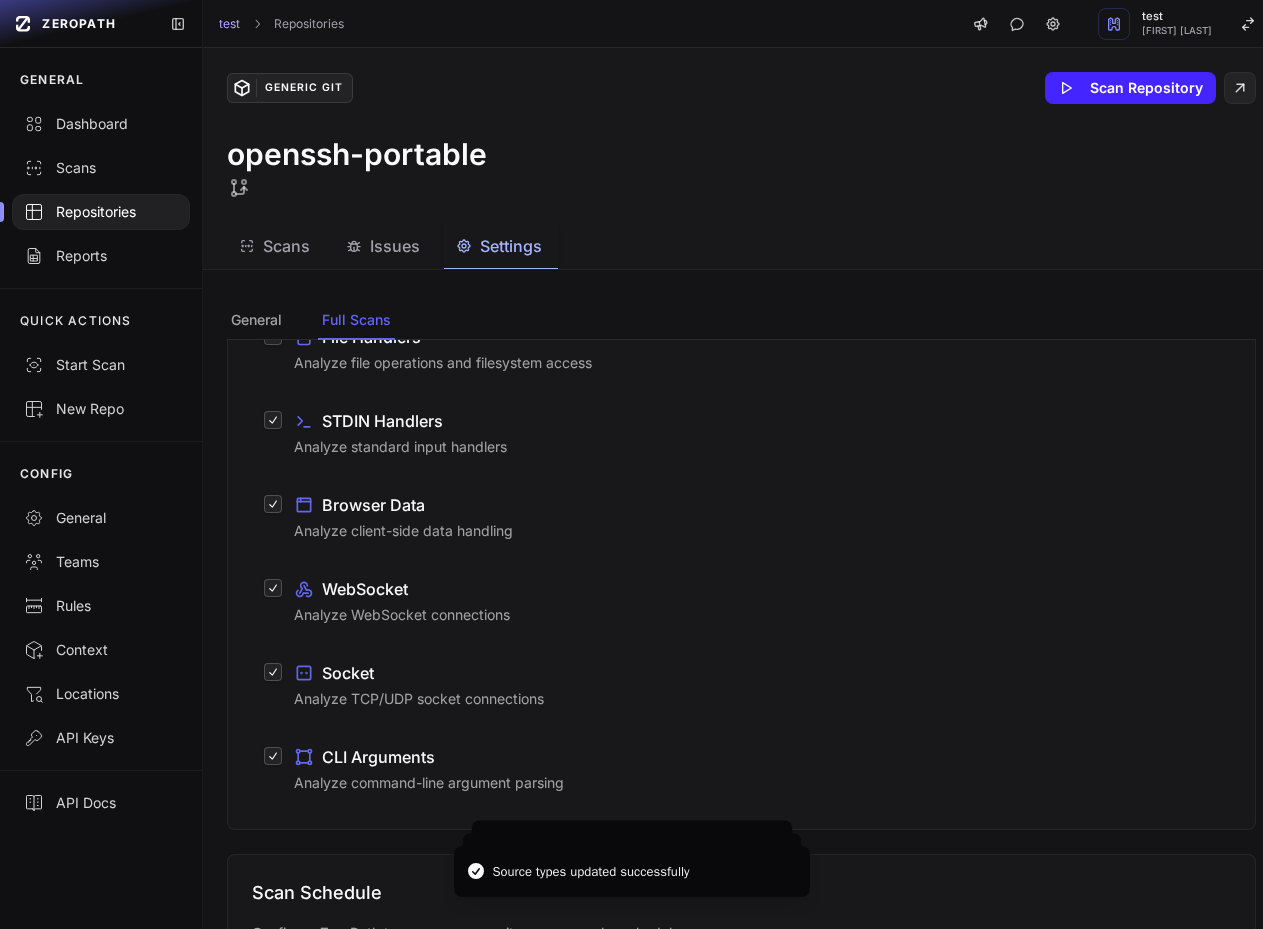scroll, scrollTop: 680, scrollLeft: 0, axis: vertical 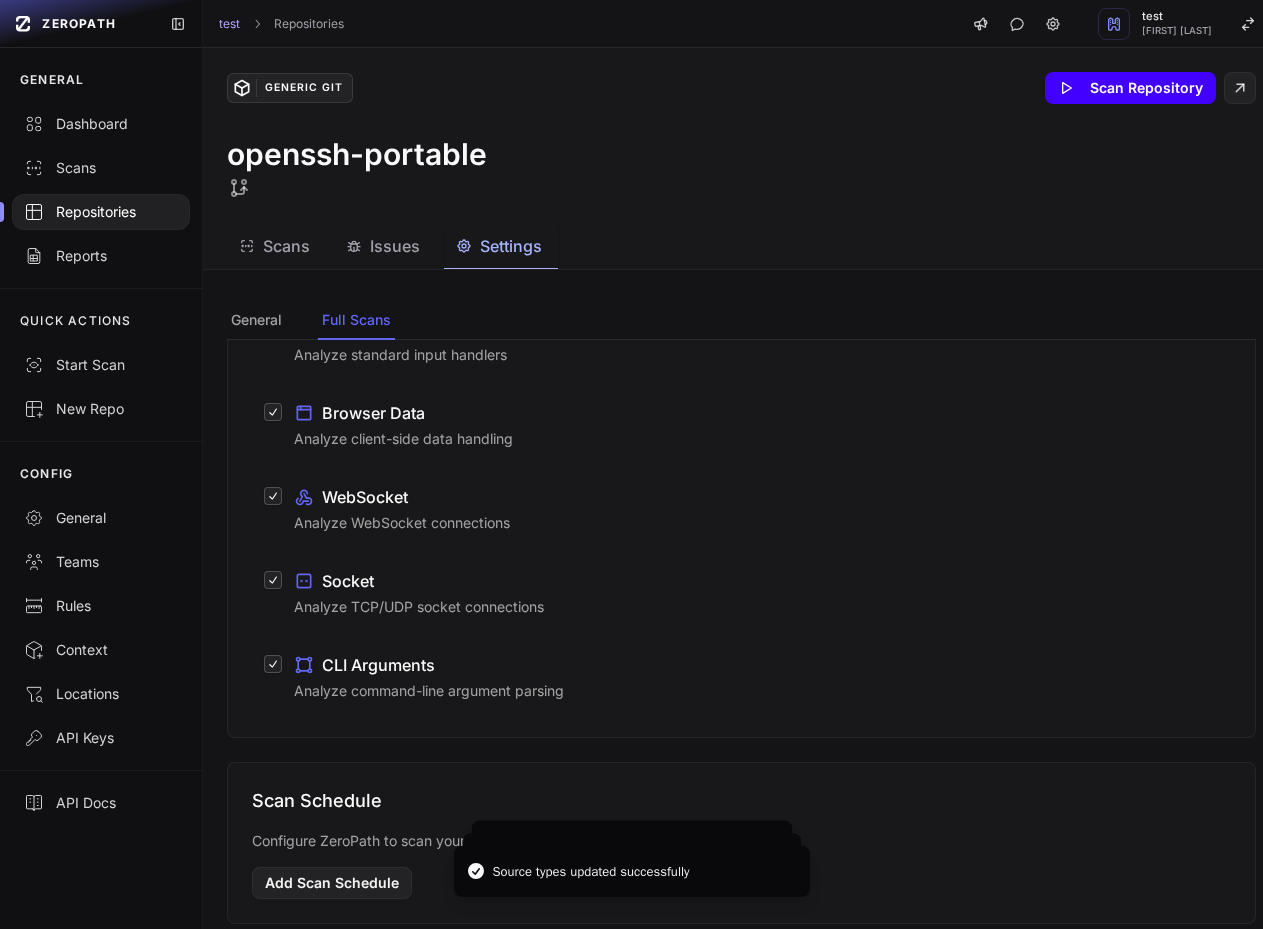 click on "Scan Repository" at bounding box center [1130, 88] 